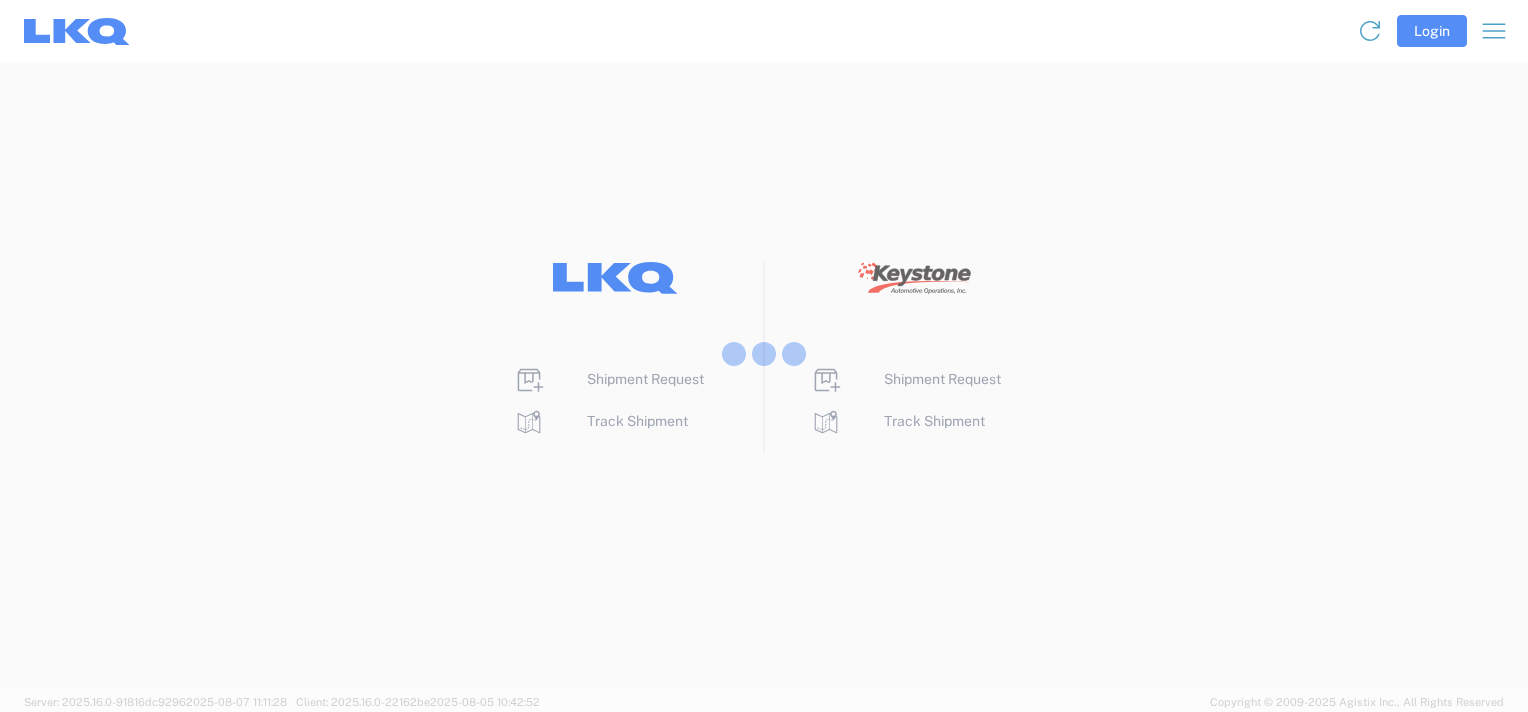 scroll, scrollTop: 0, scrollLeft: 0, axis: both 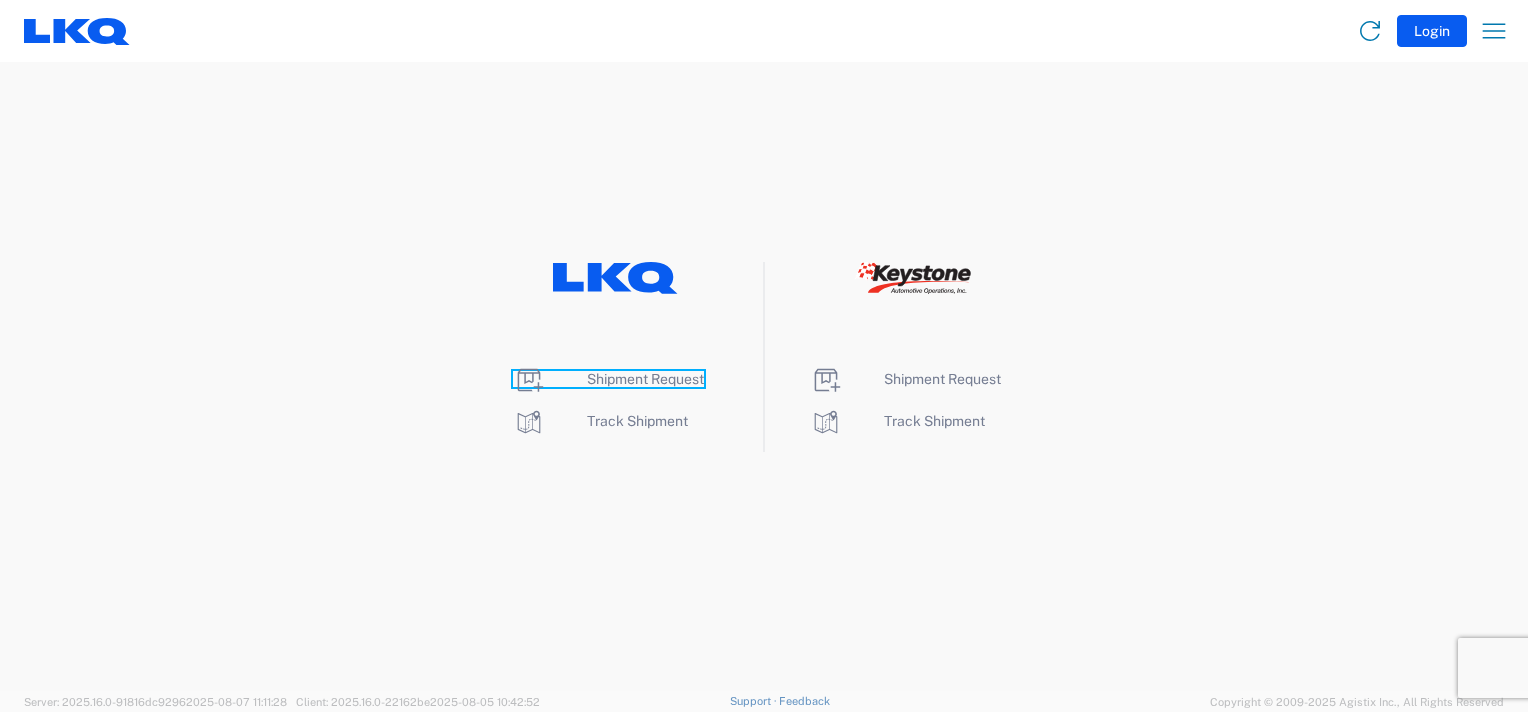 click on "Shipment Request" 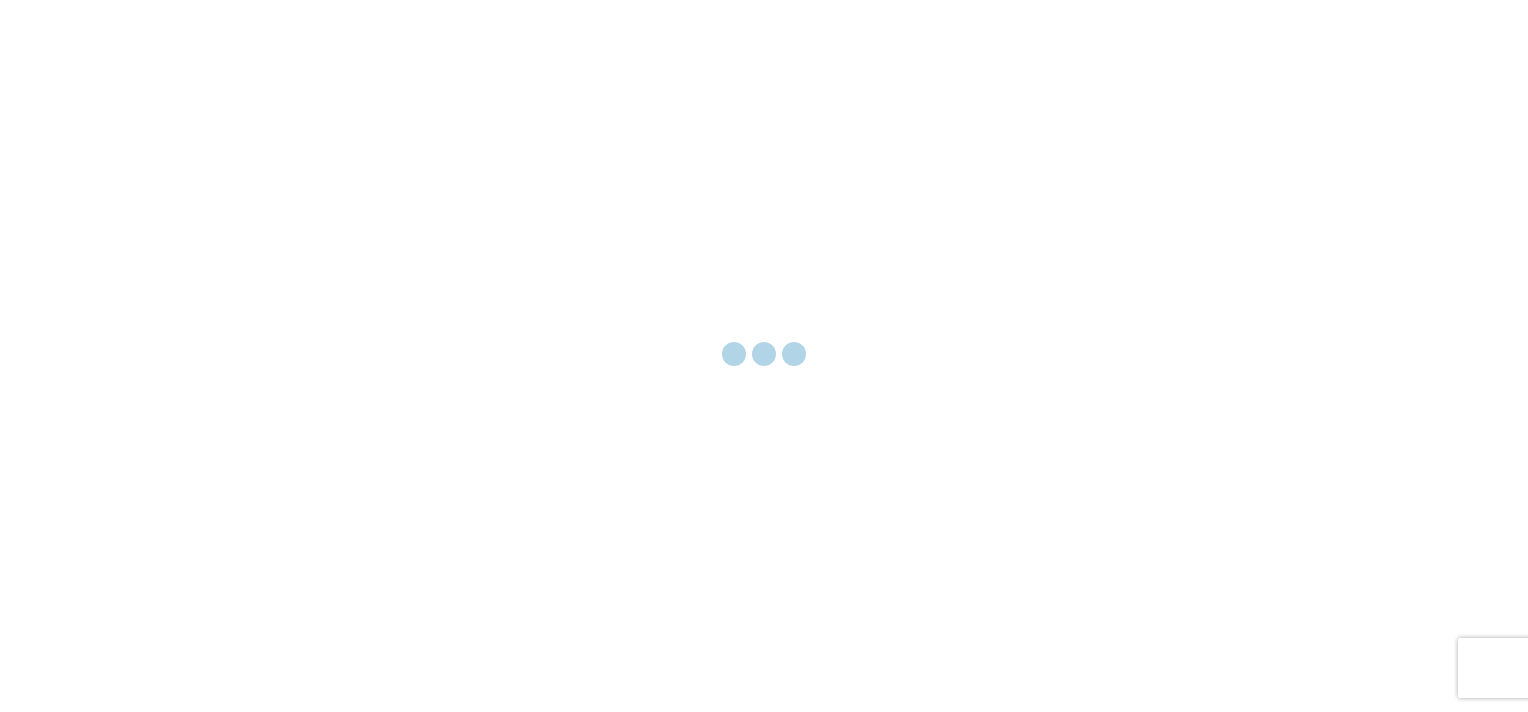 scroll, scrollTop: 0, scrollLeft: 0, axis: both 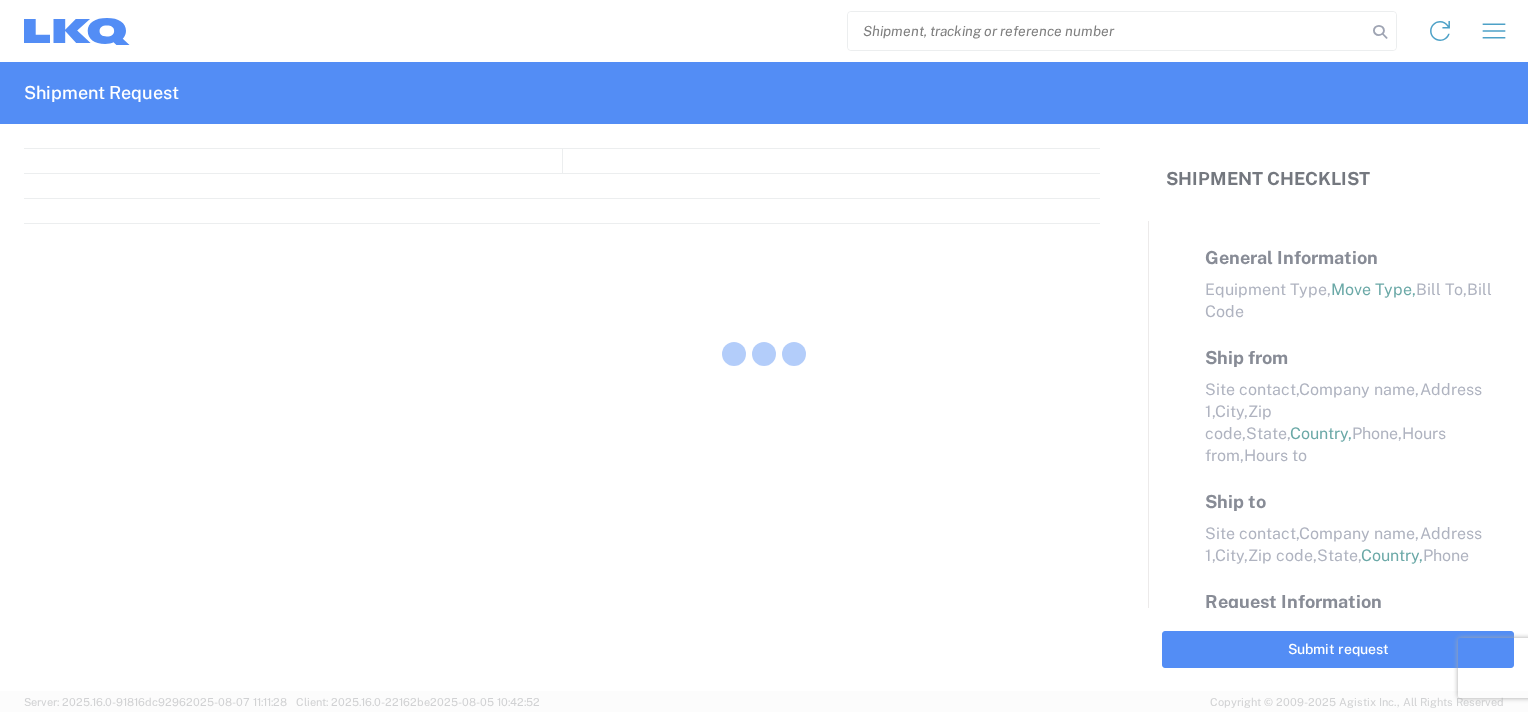 select on "FULL" 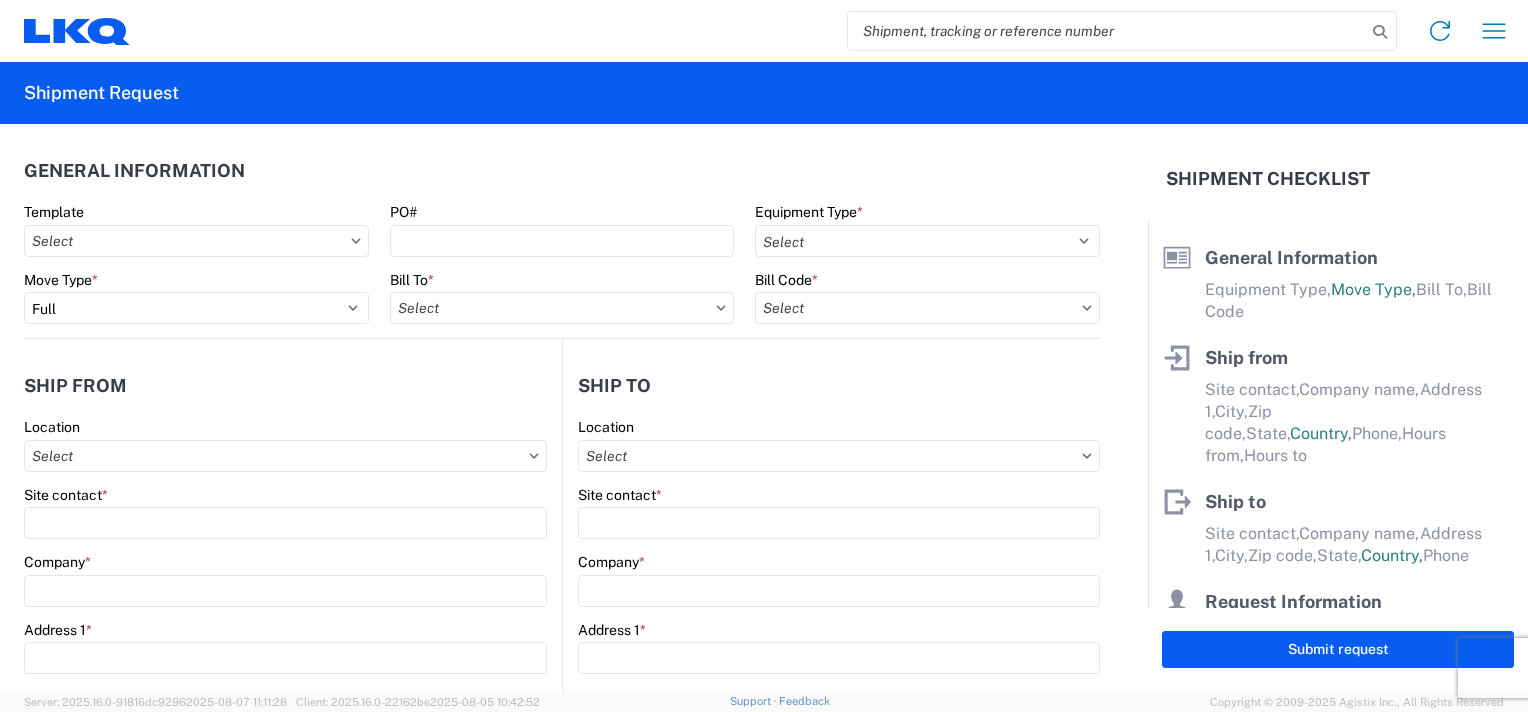 click 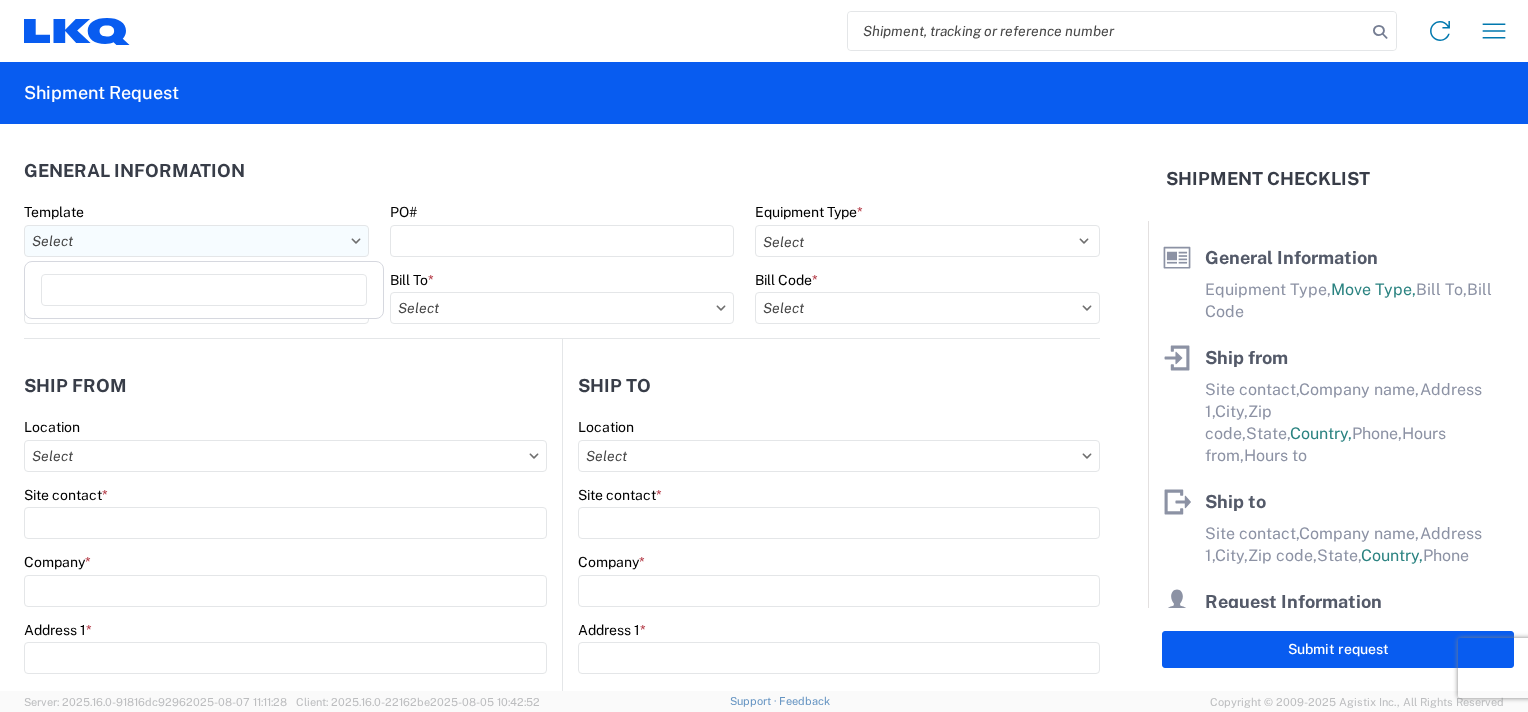click on "Template" at bounding box center [196, 241] 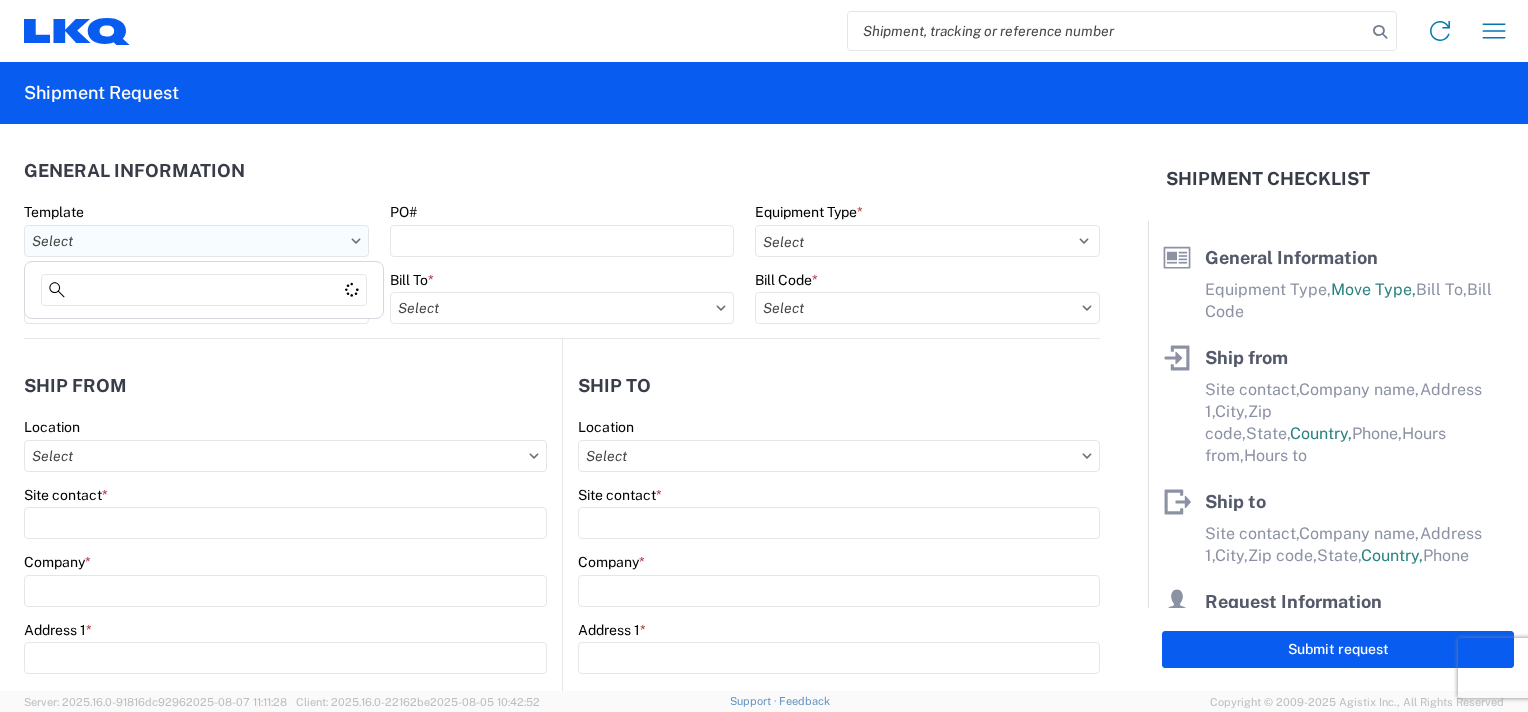 click on "Template" at bounding box center (196, 241) 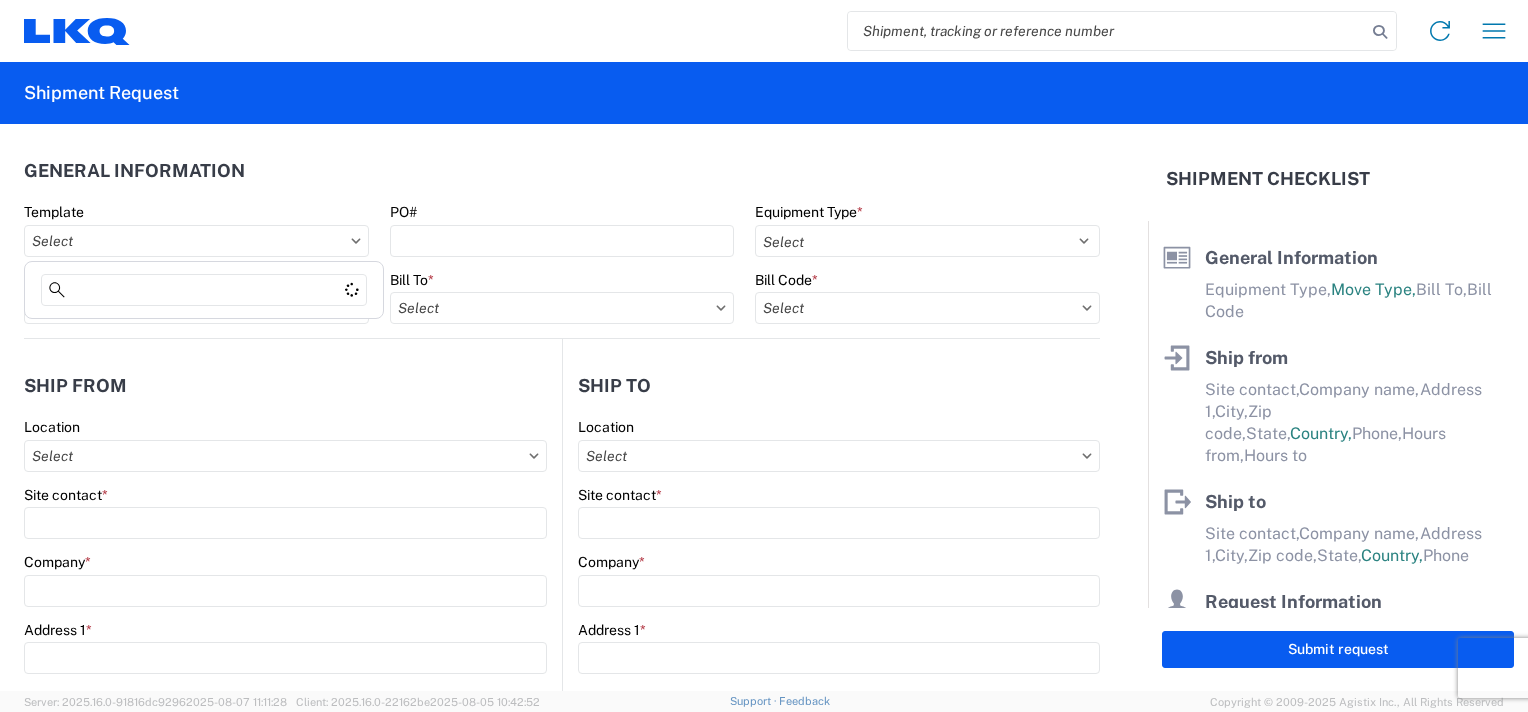 click on "General Information Template PO# Equipment Type * Select 53’ Dry Van Flatbed Dropdeck (van) Lowboy (flatbed) Rail Move Type * Select Full Partial TL Bill To * Bill Code *" 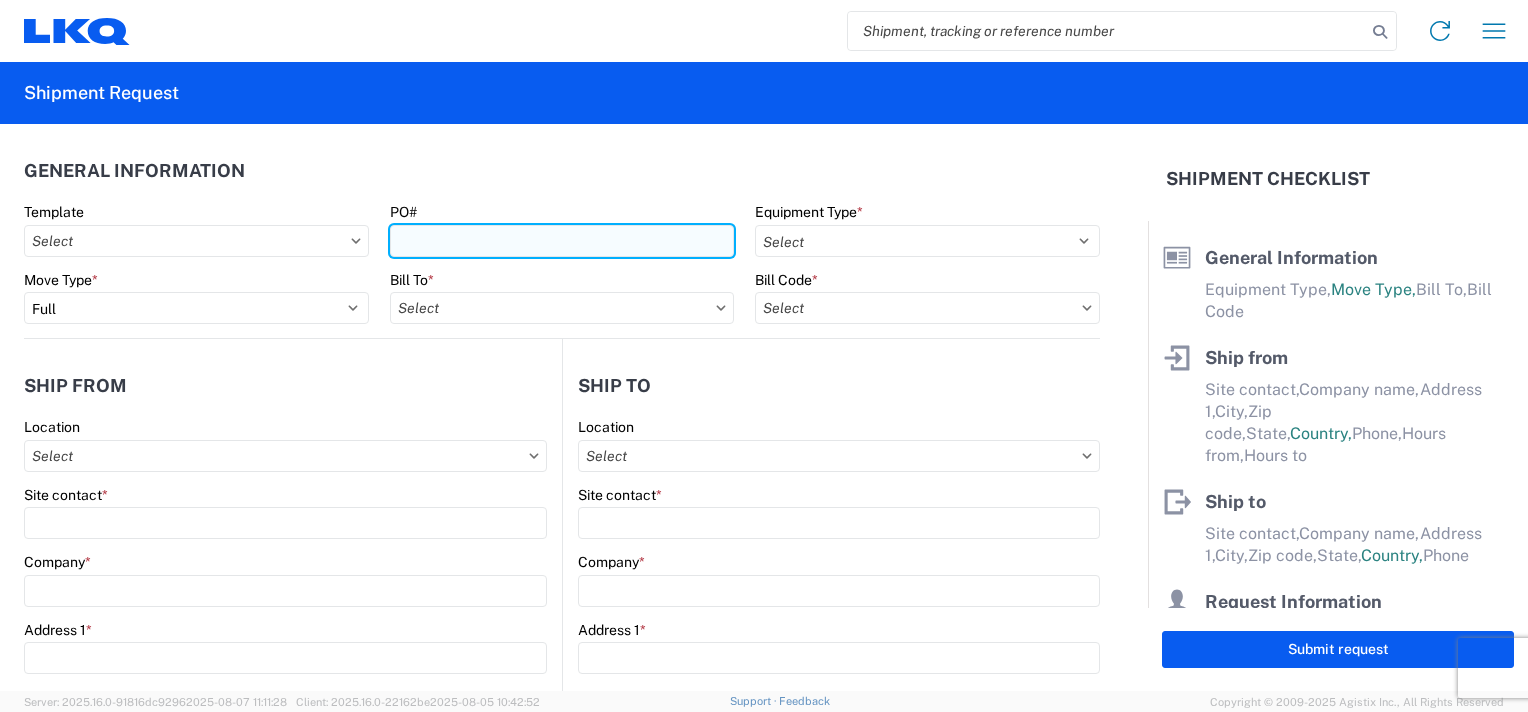 click on "PO#" at bounding box center (562, 241) 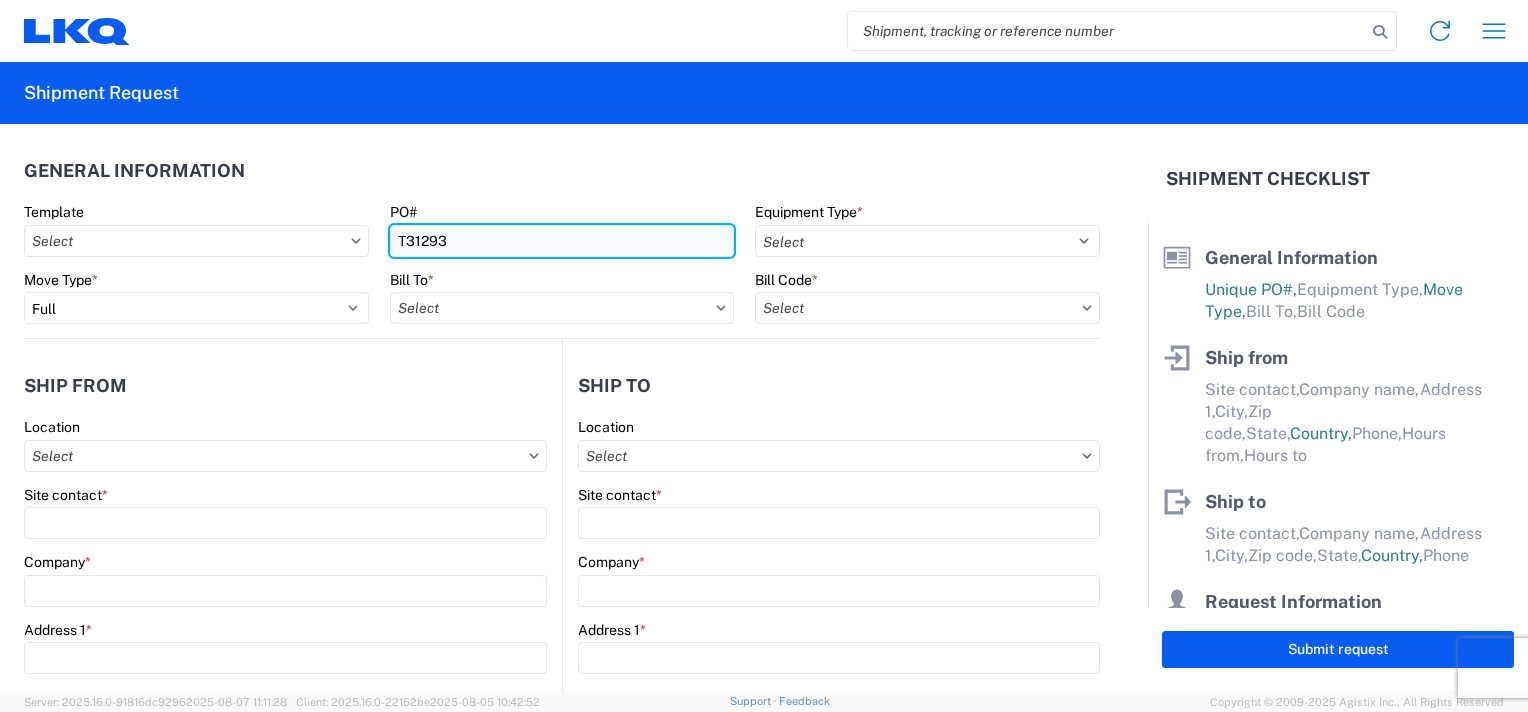 type on "T31293" 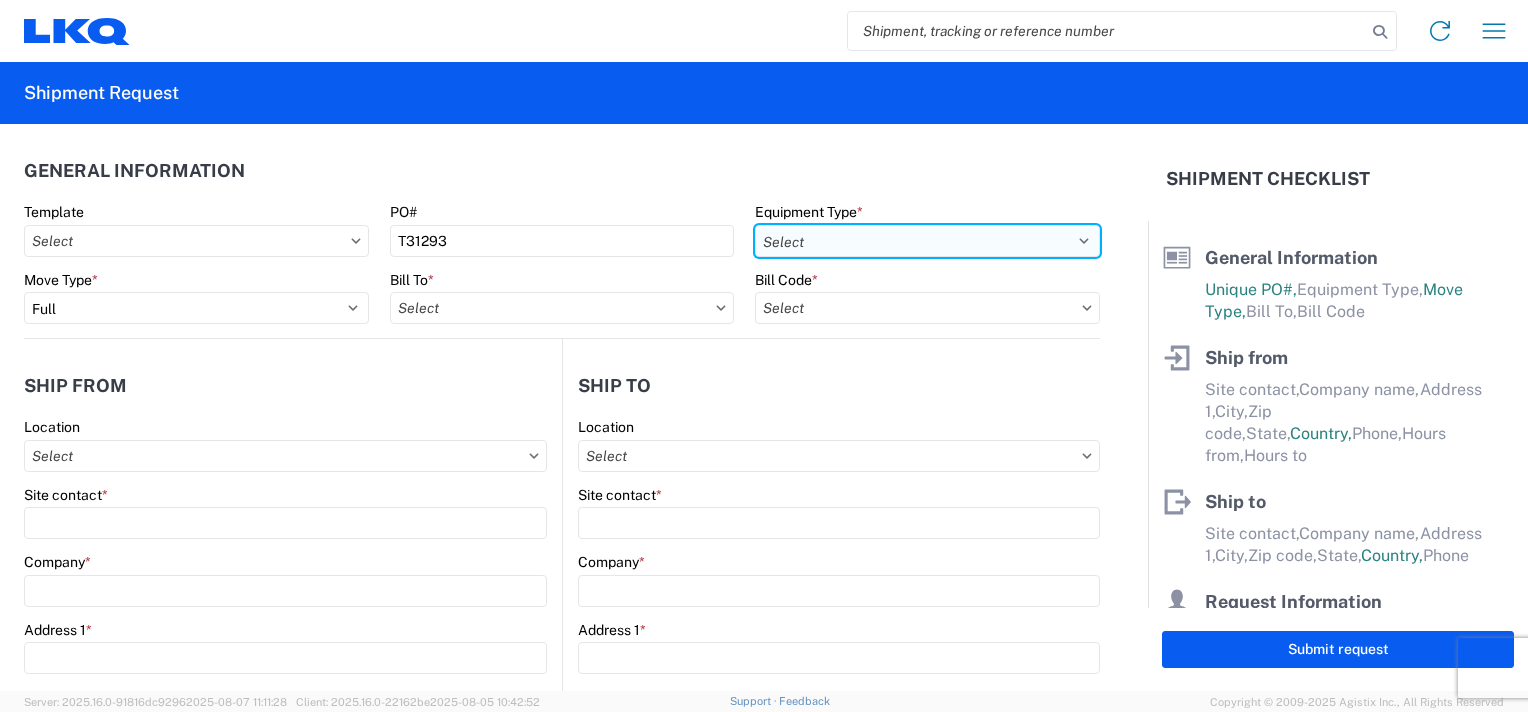 click on "Select 53’ Dry Van Flatbed Dropdeck (van) Lowboy (flatbed) Rail" at bounding box center (927, 241) 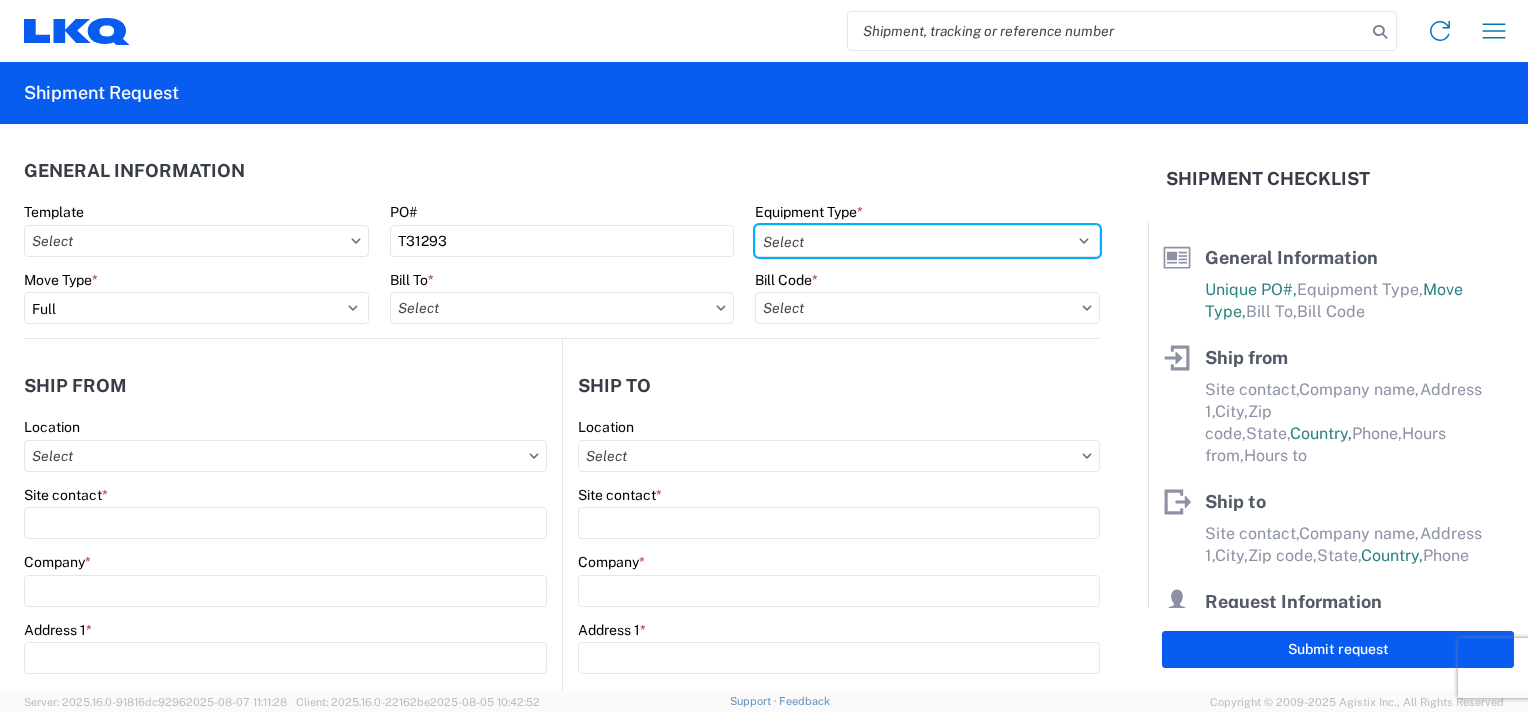 select on "STDV" 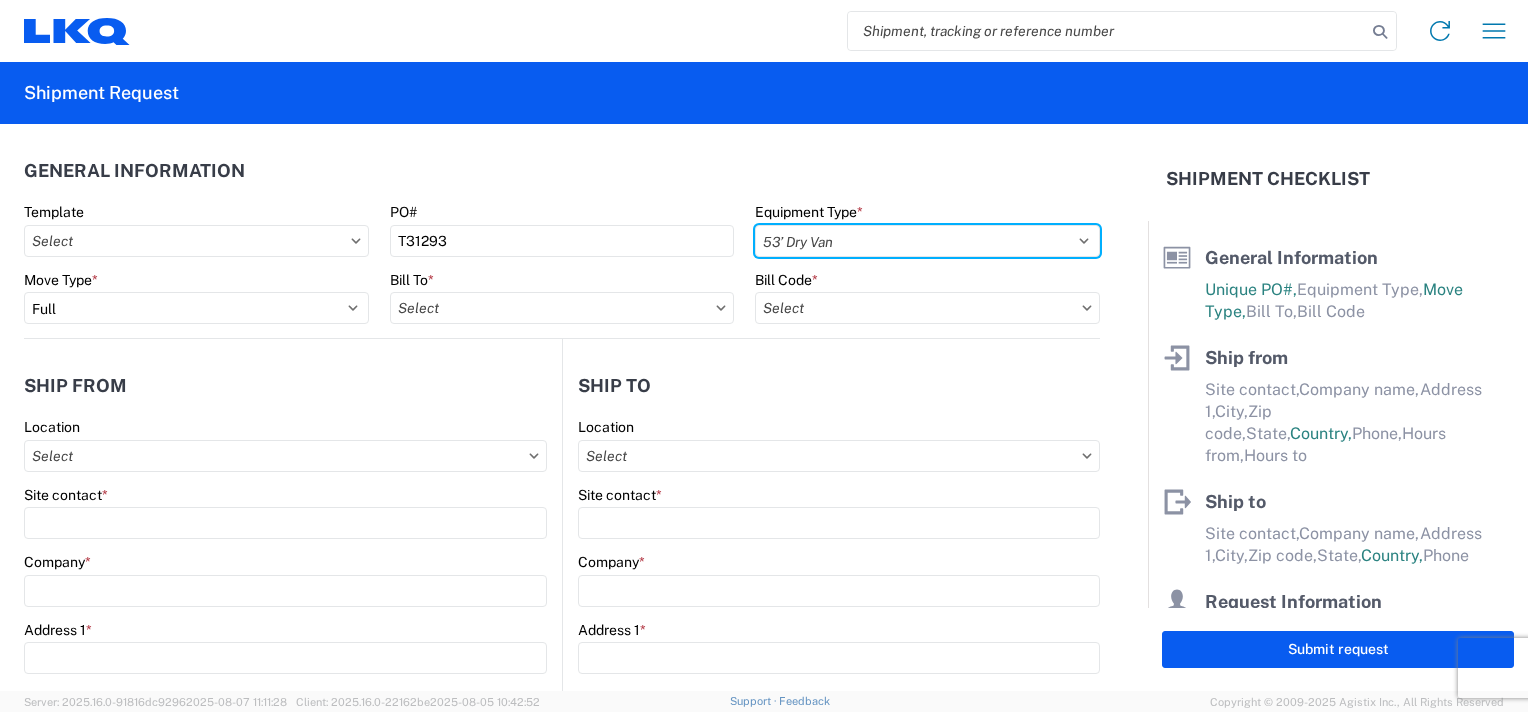 click on "Select 53’ Dry Van Flatbed Dropdeck (van) Lowboy (flatbed) Rail" at bounding box center (927, 241) 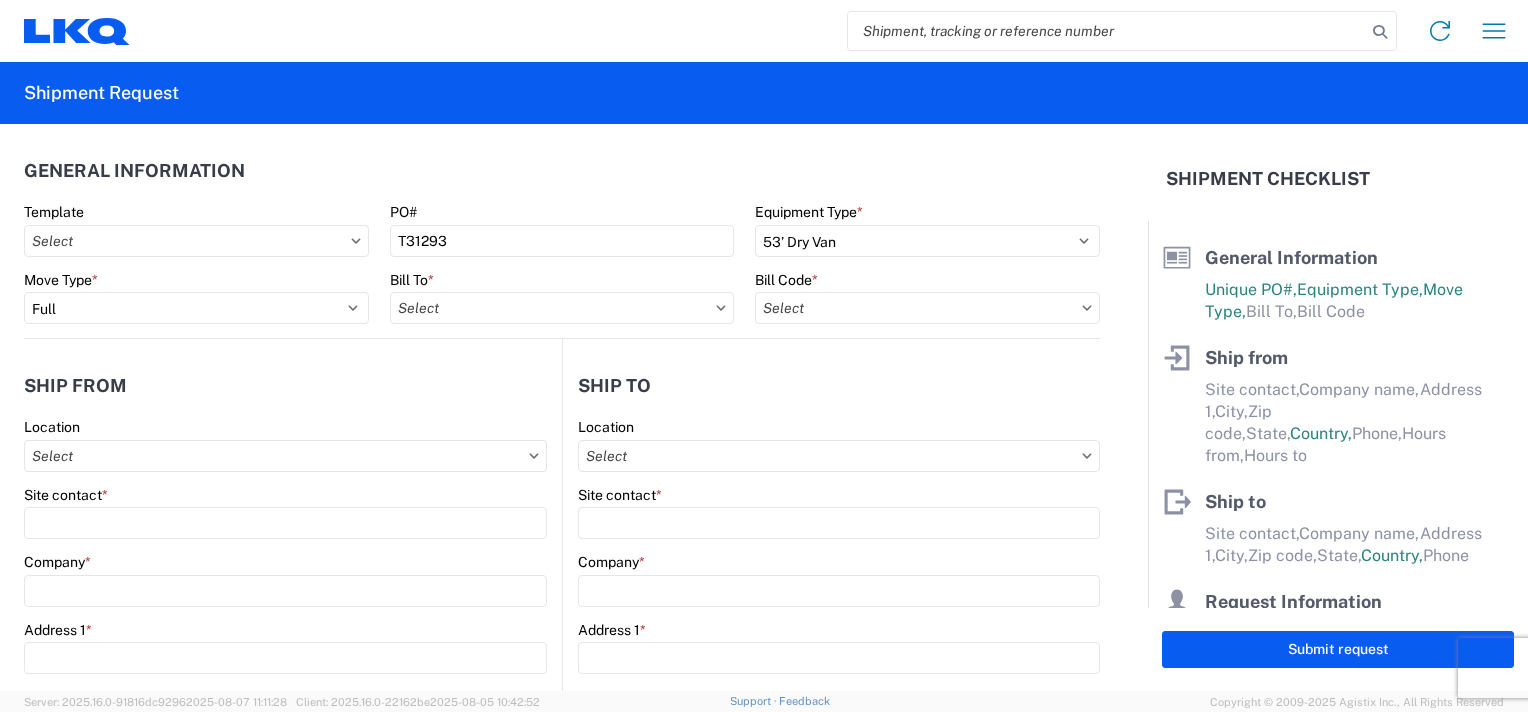 click 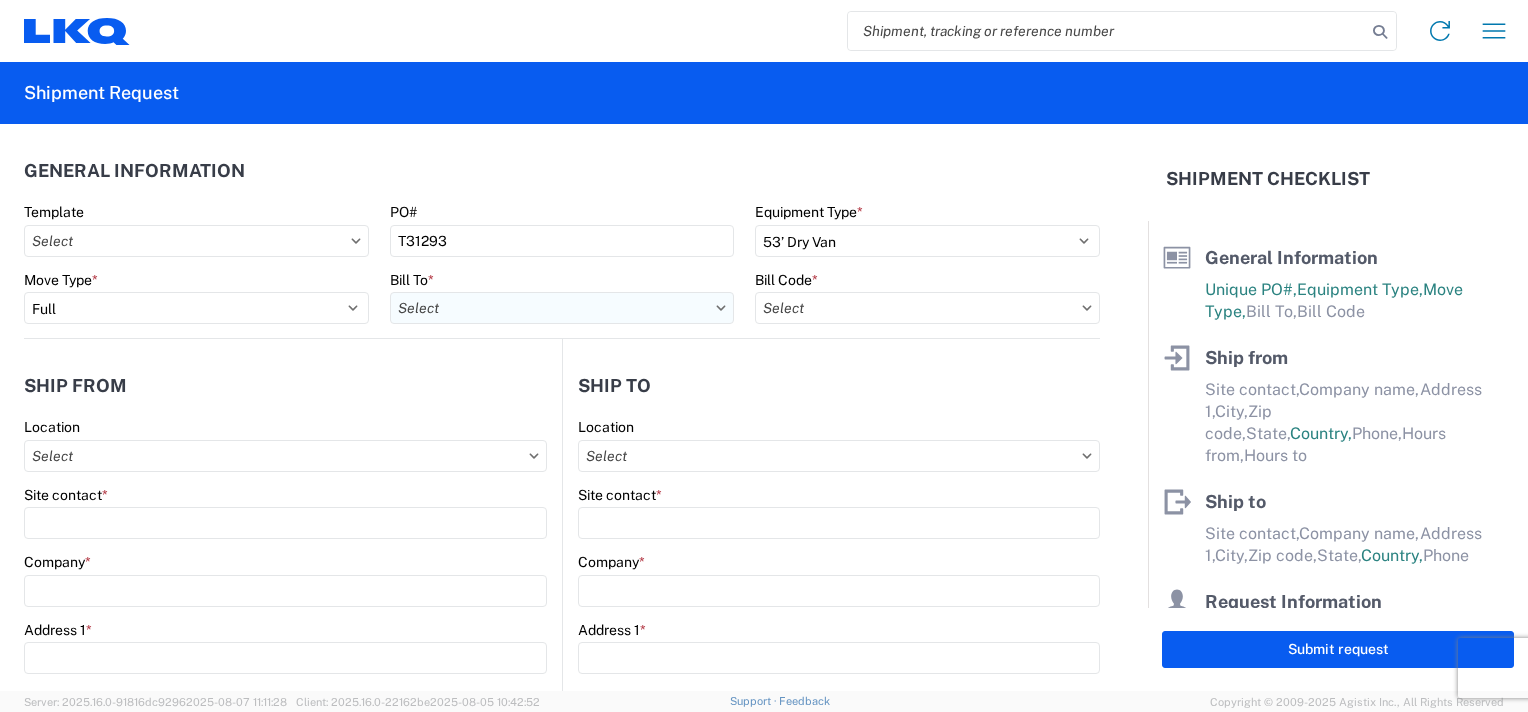 click on "Bill To  *" at bounding box center (562, 308) 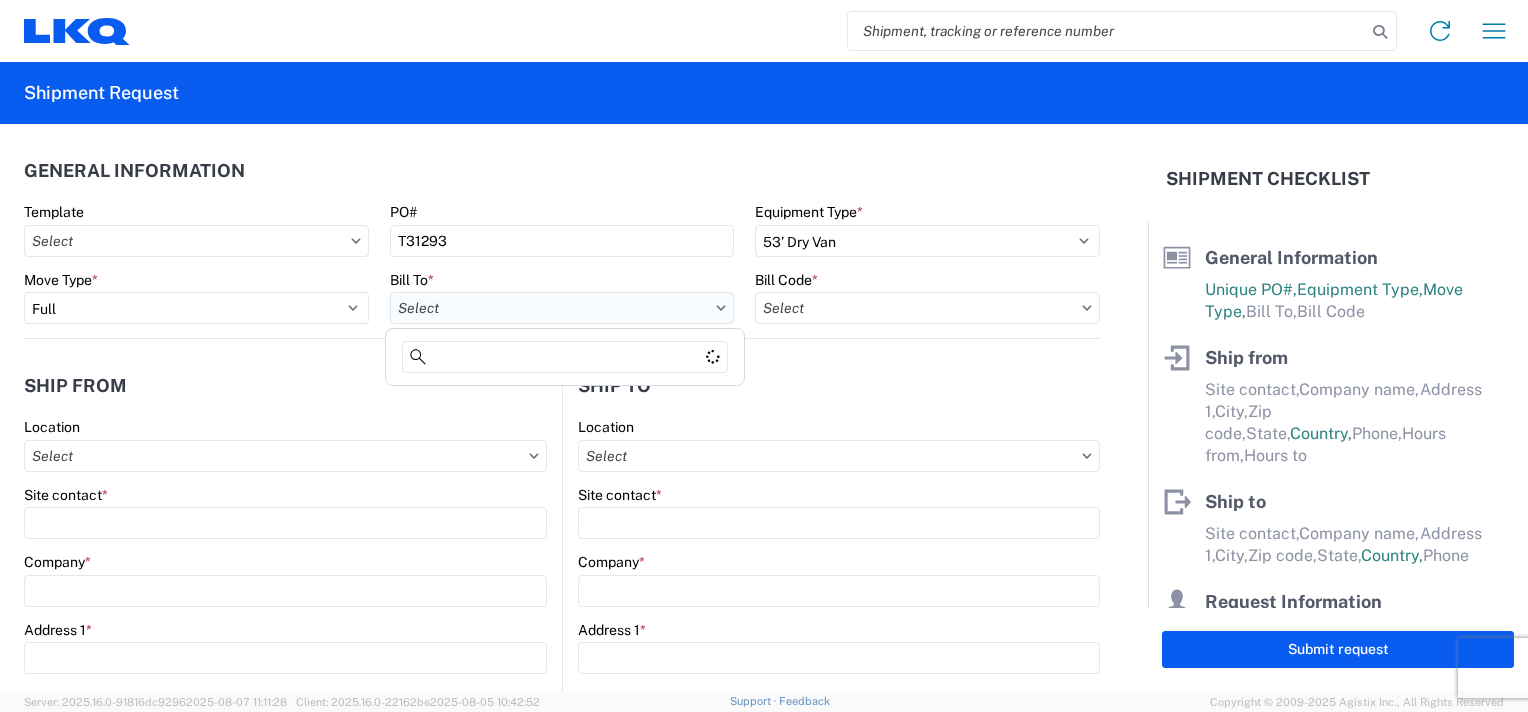click on "Bill To  *" at bounding box center (562, 308) 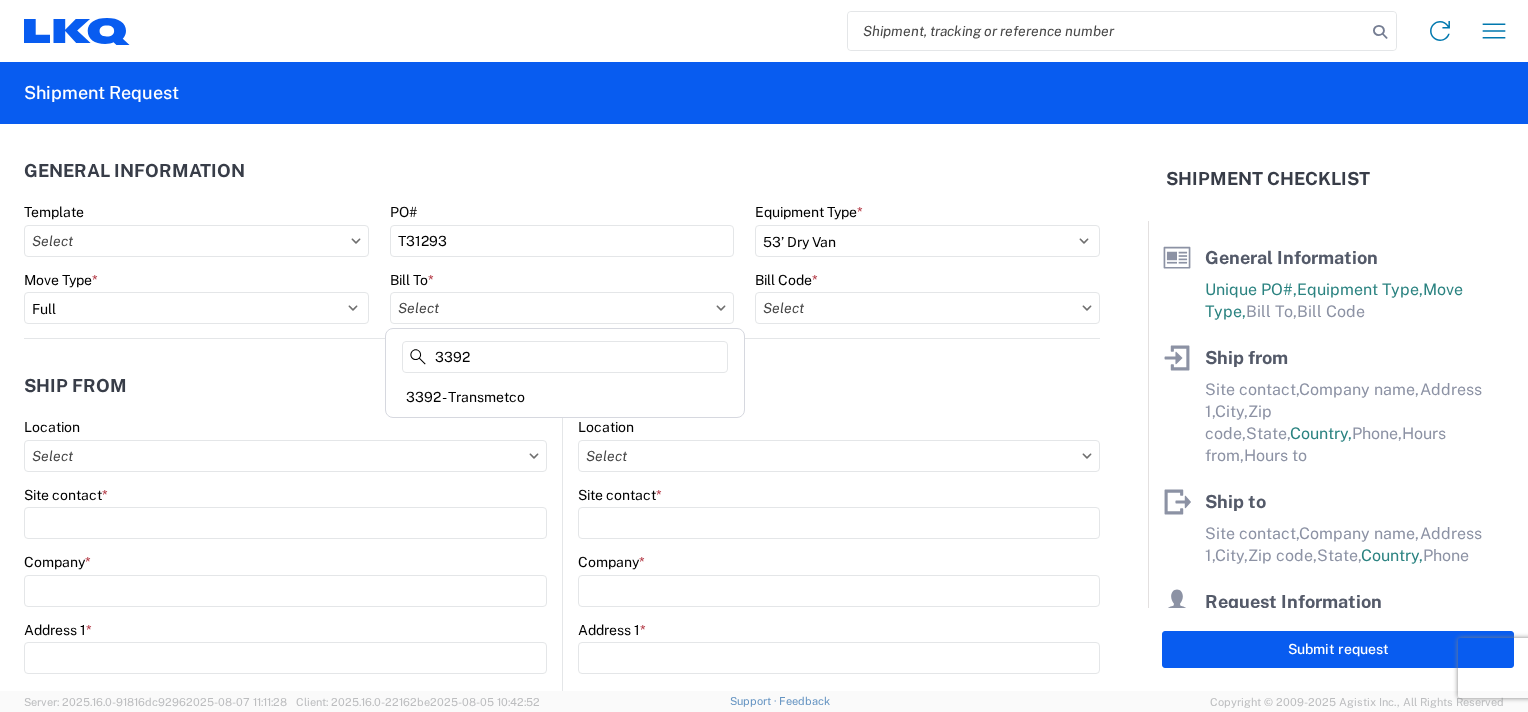 scroll, scrollTop: 0, scrollLeft: 0, axis: both 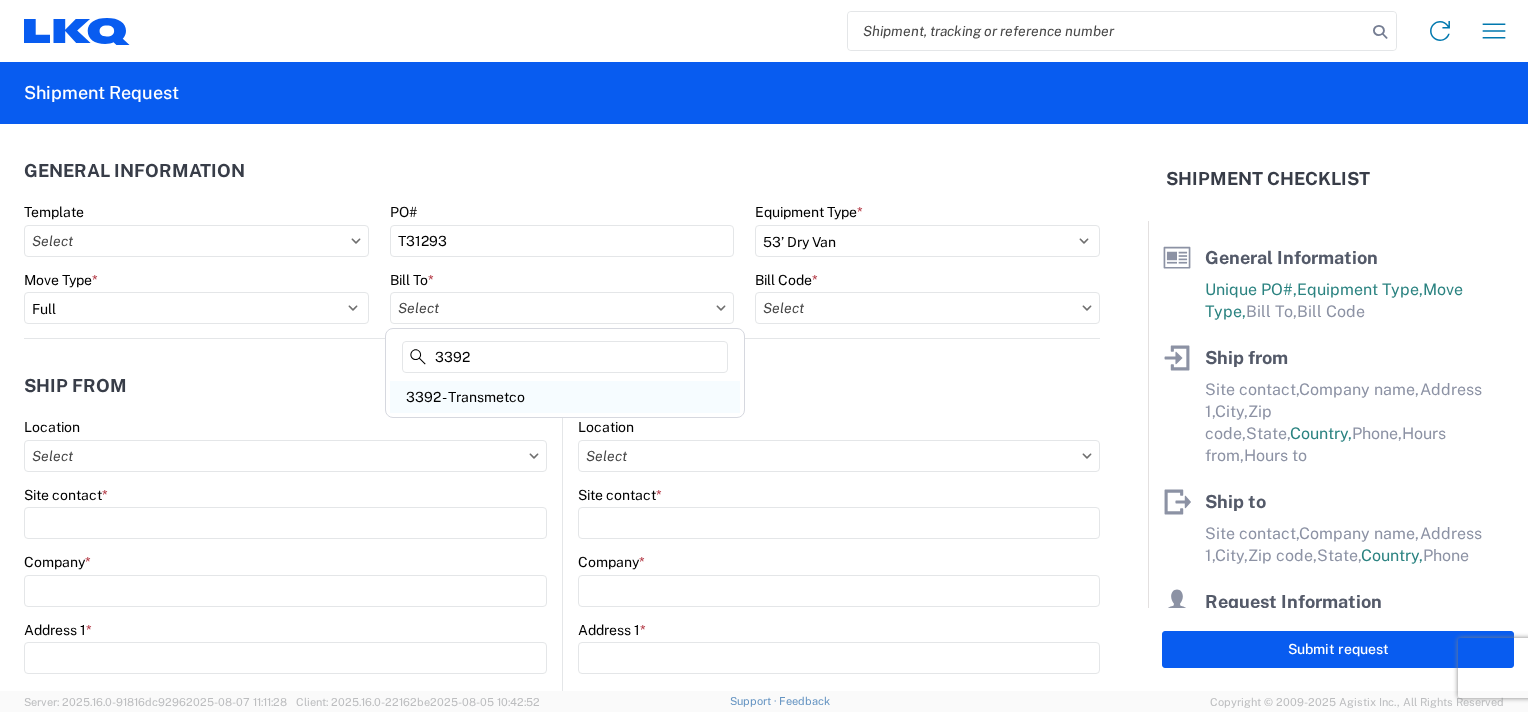 type on "3392" 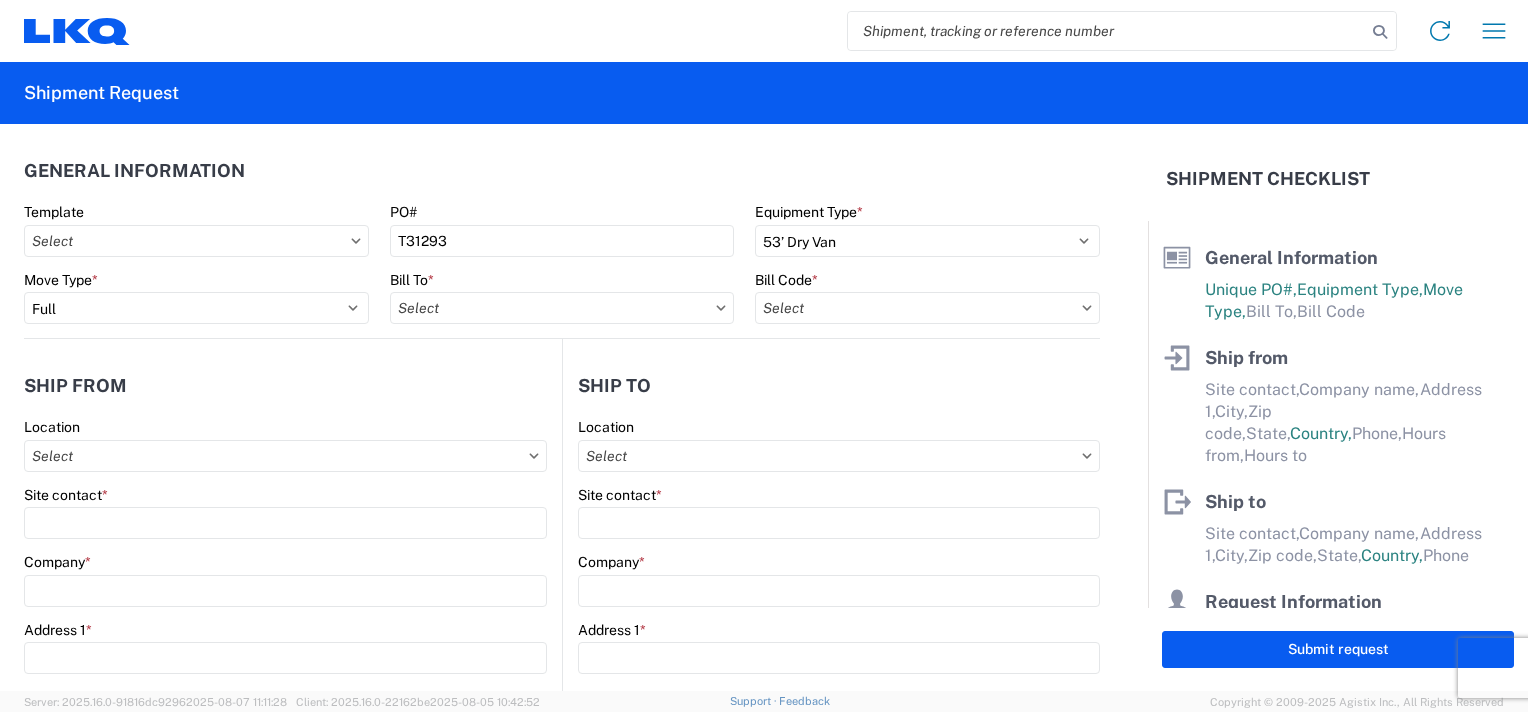 type on "3392 - Transmetco" 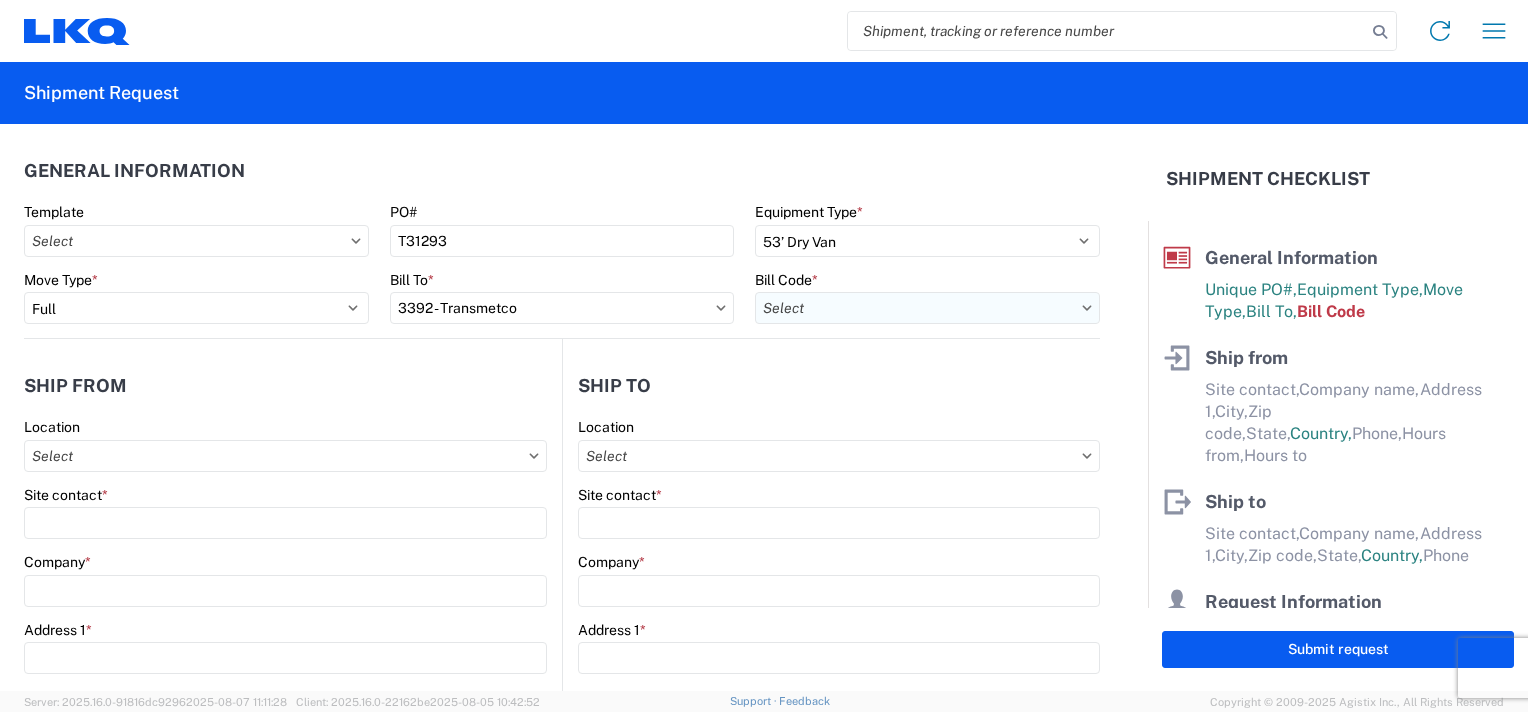 click on "Bill Code  *" at bounding box center (927, 308) 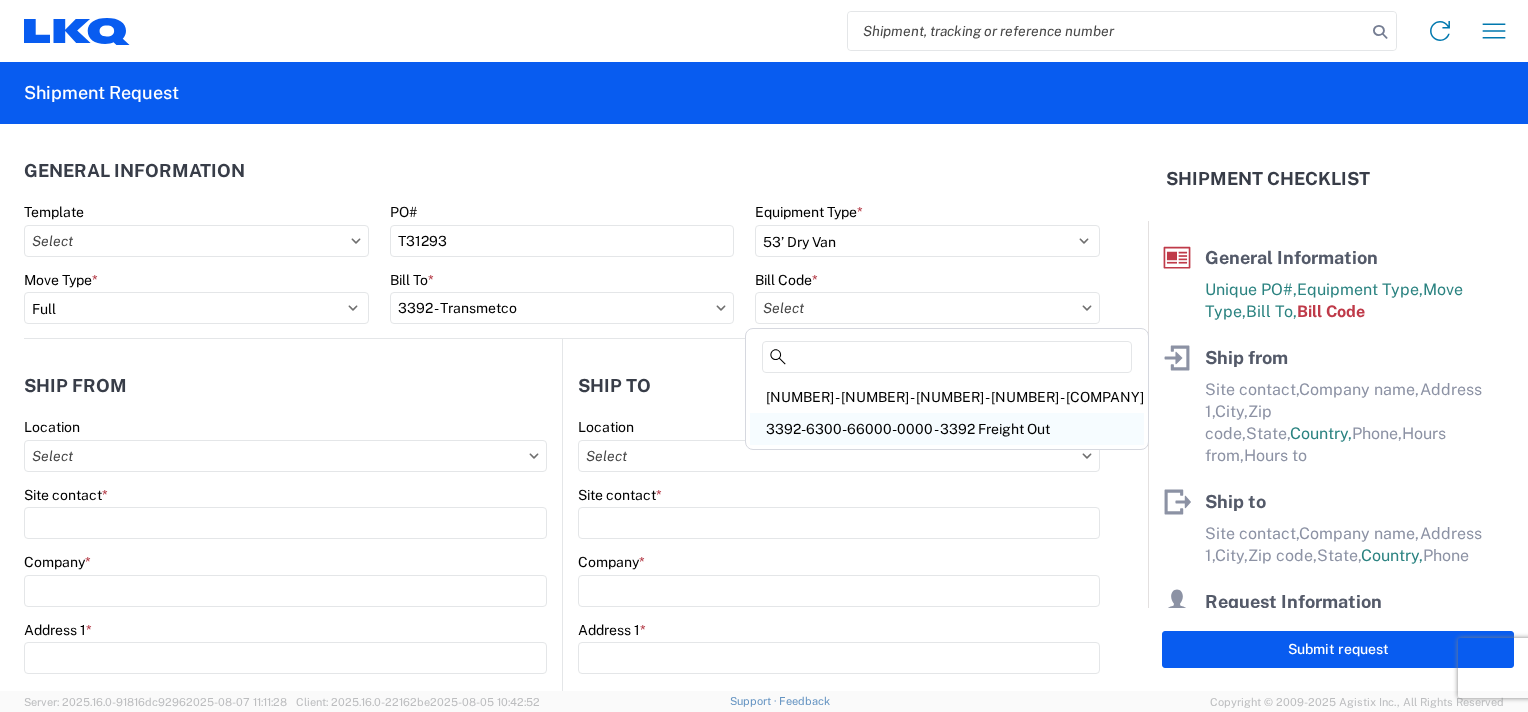 click on "3392-6300-66000-0000 - 3392 Freight Out" 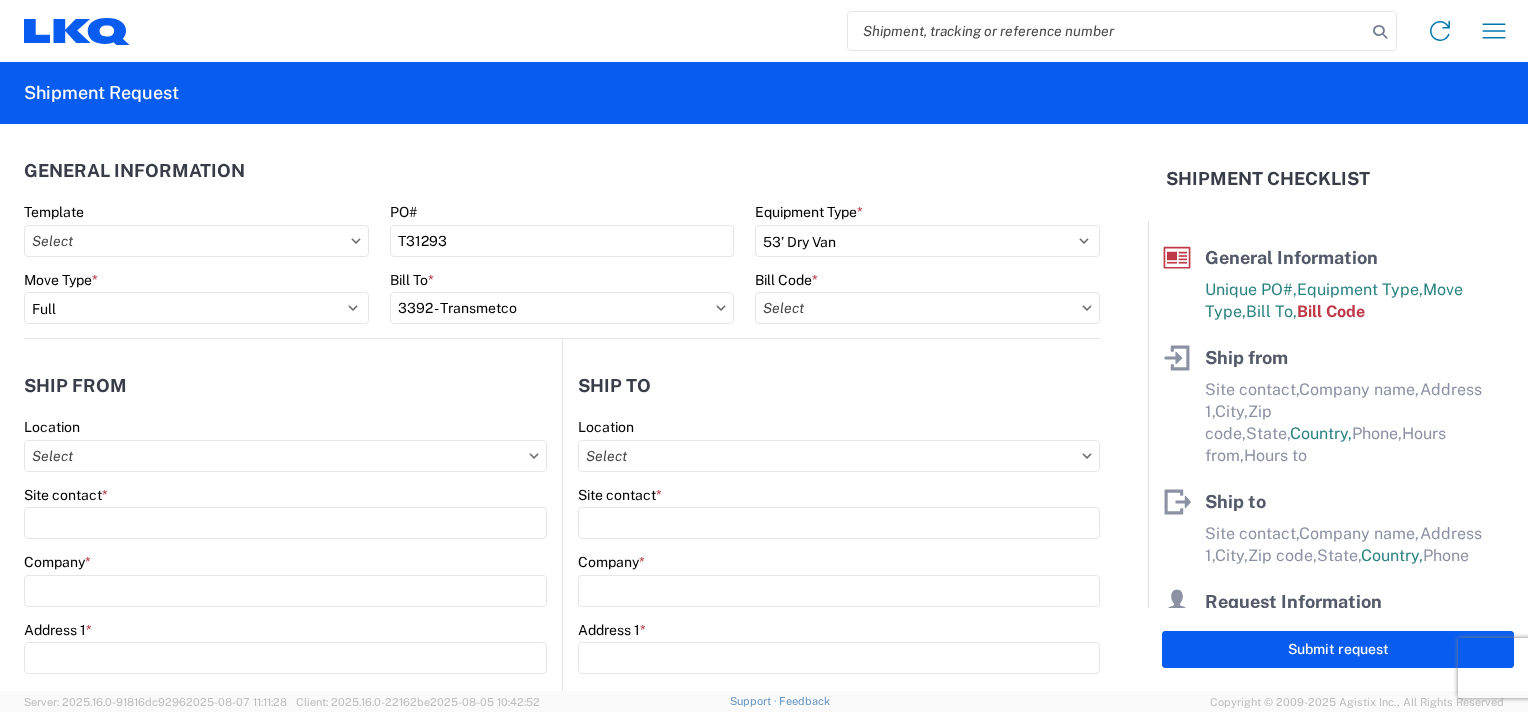 type on "3392-6300-66000-0000 - 3392 Freight Out" 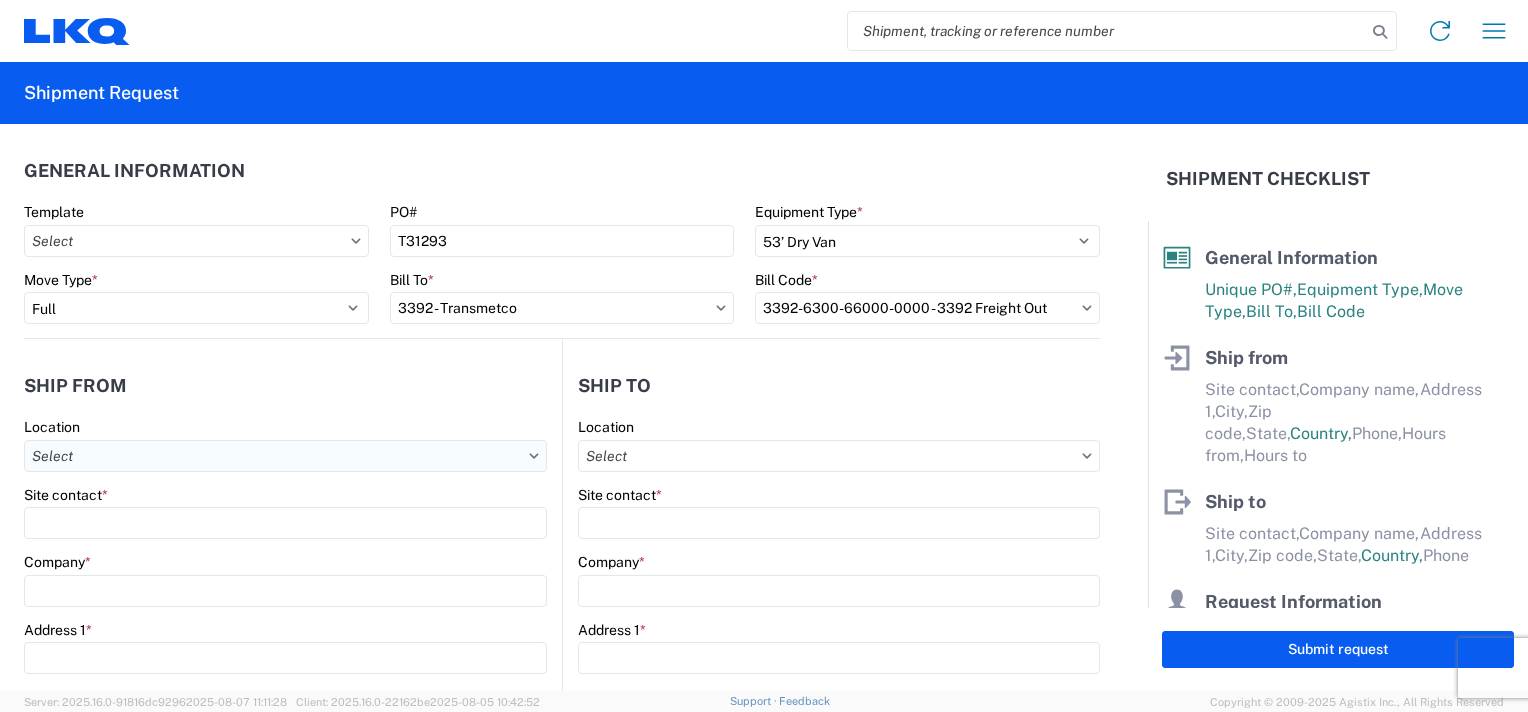 click on "Location" at bounding box center (285, 456) 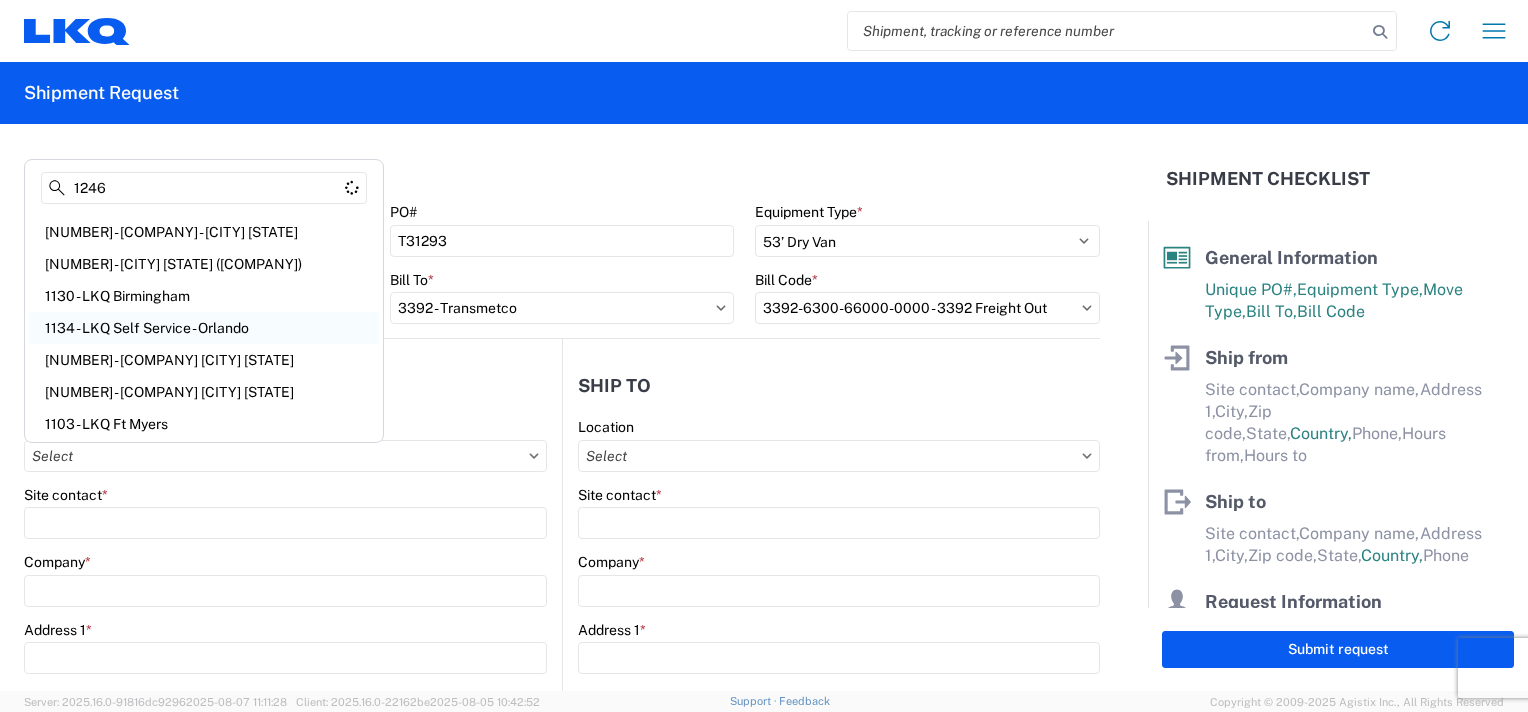 scroll, scrollTop: 0, scrollLeft: 0, axis: both 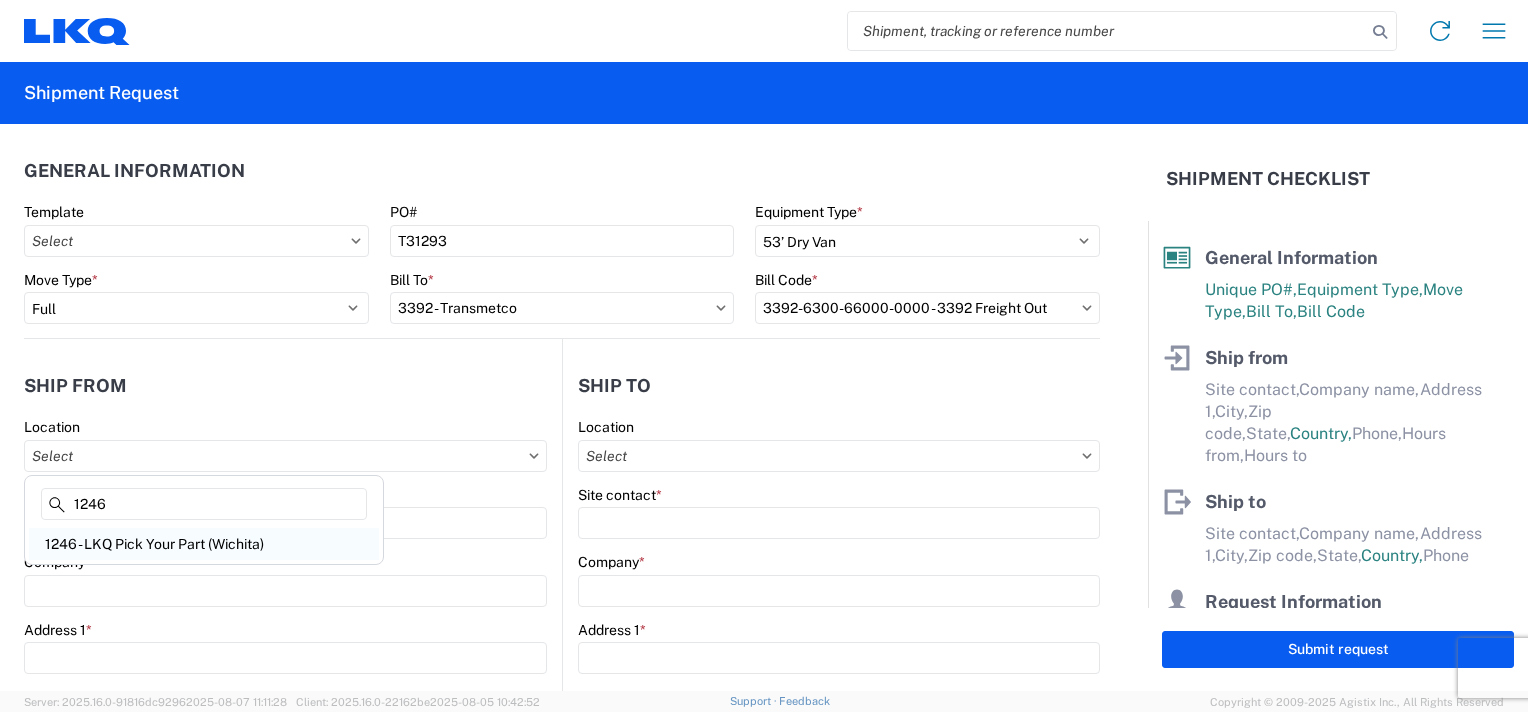 type on "1246" 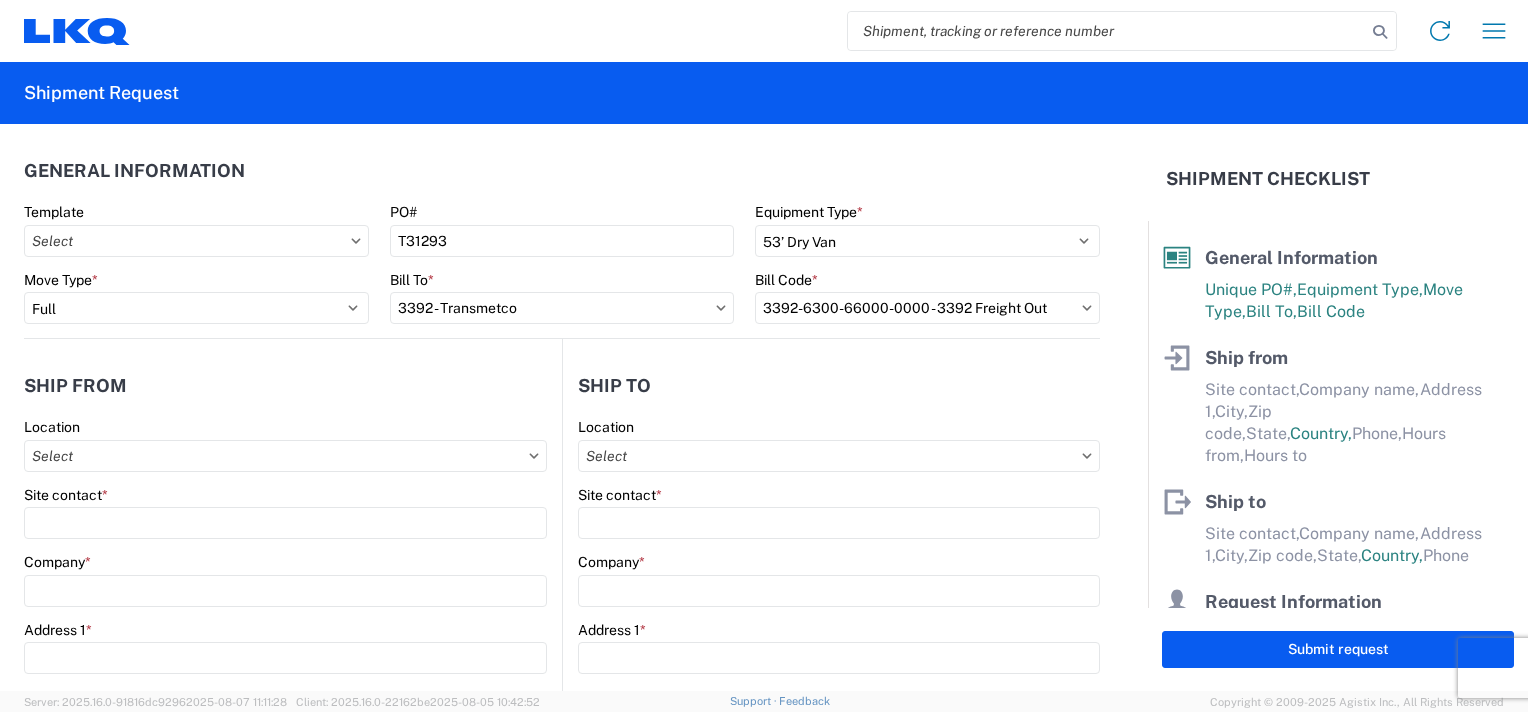 type on "1246 - LKQ Pick Your Part (Wichita)" 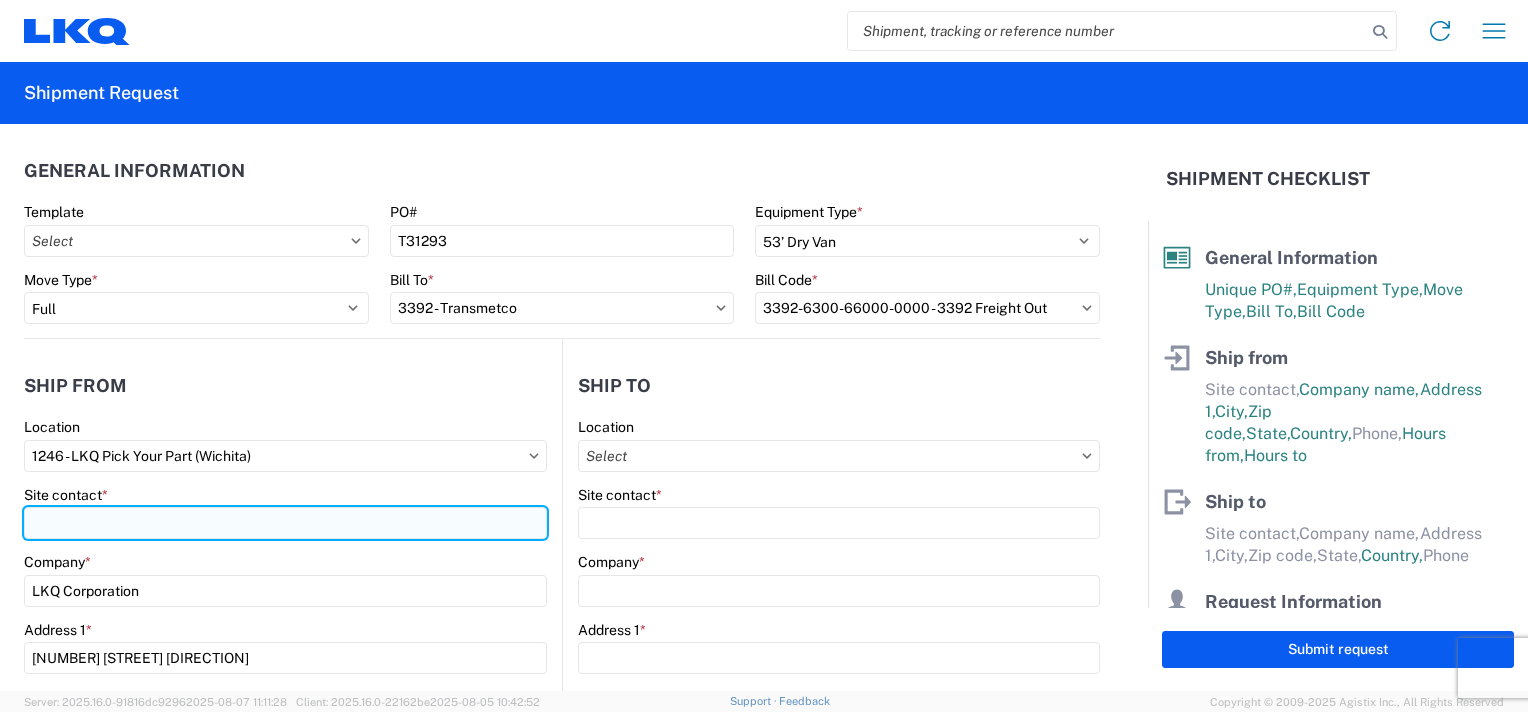 click on "Site contact  *" at bounding box center (285, 523) 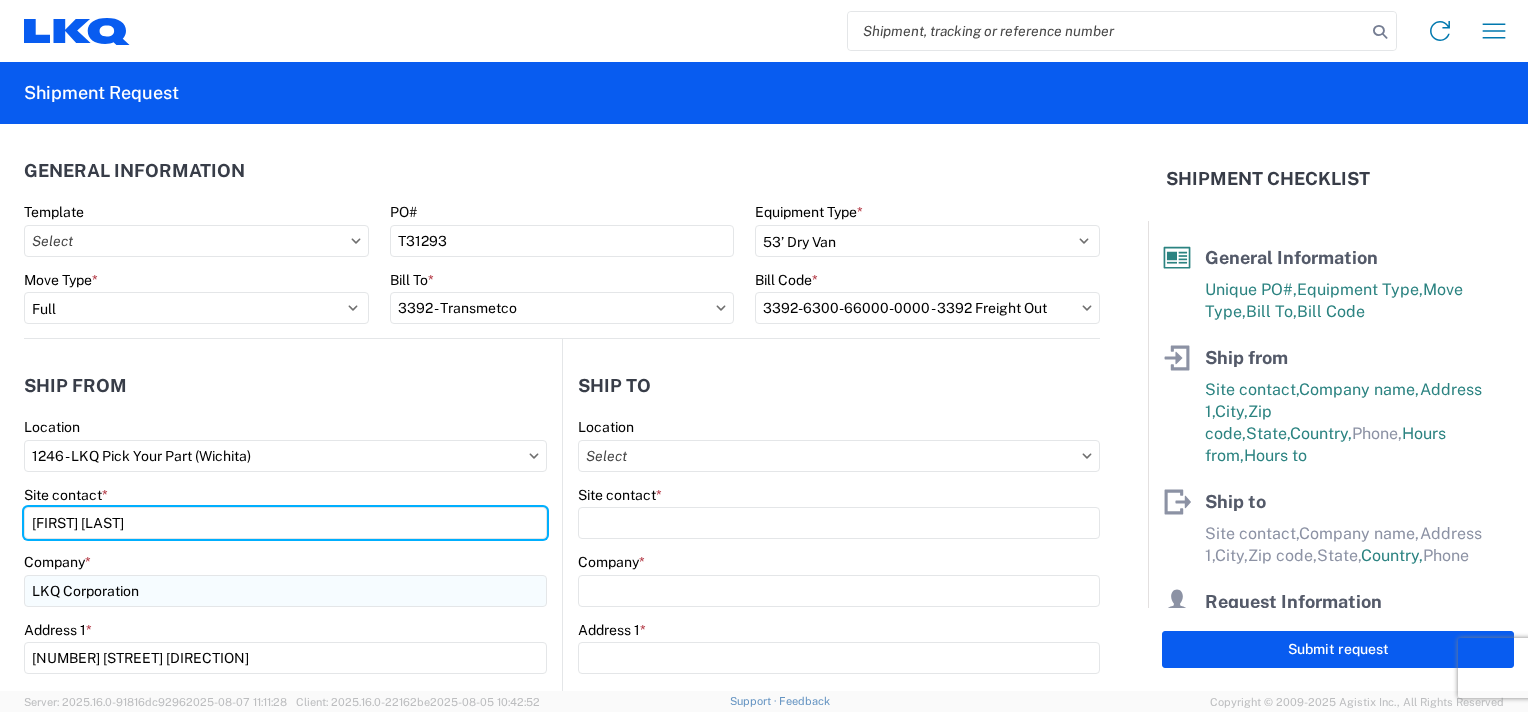 type on "[FIRST] [LAST]" 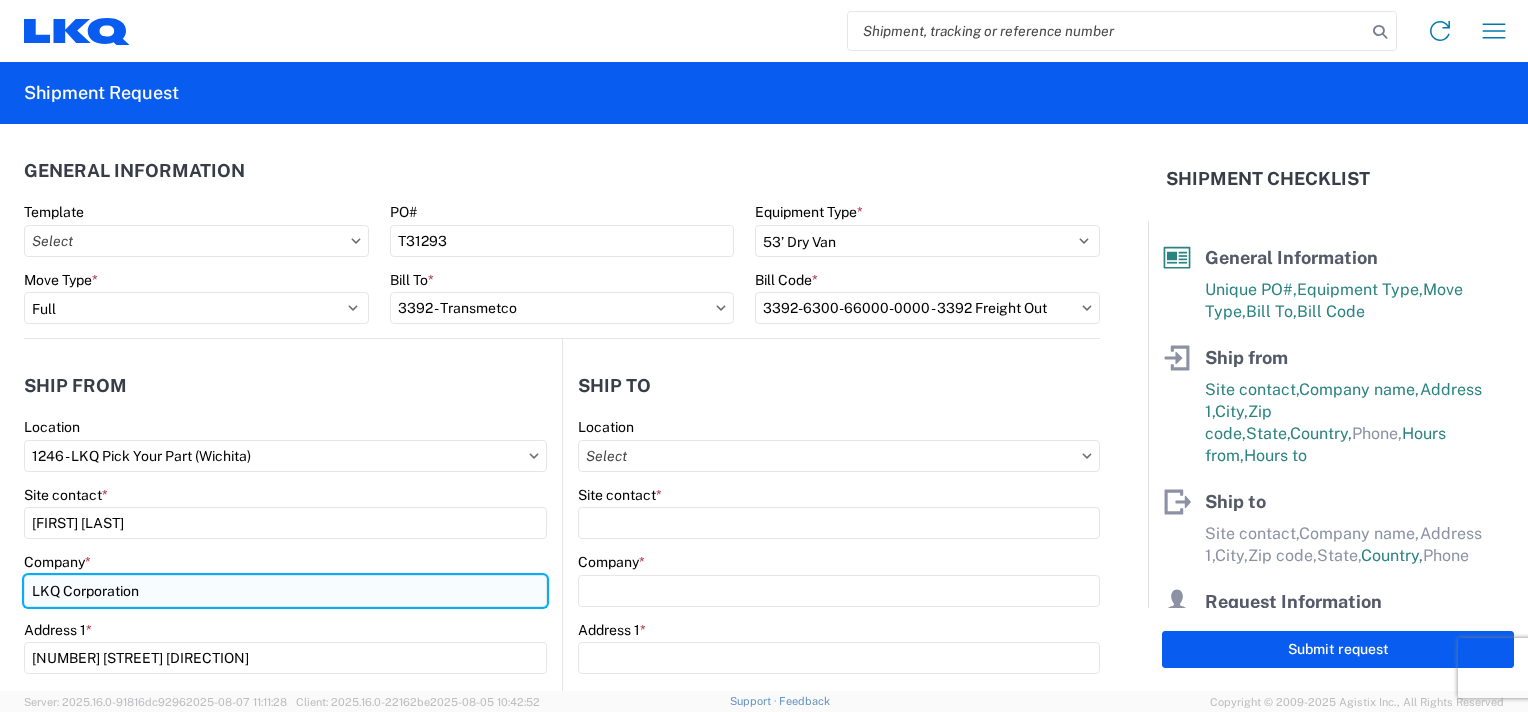click on "LKQ Corporation" at bounding box center (285, 591) 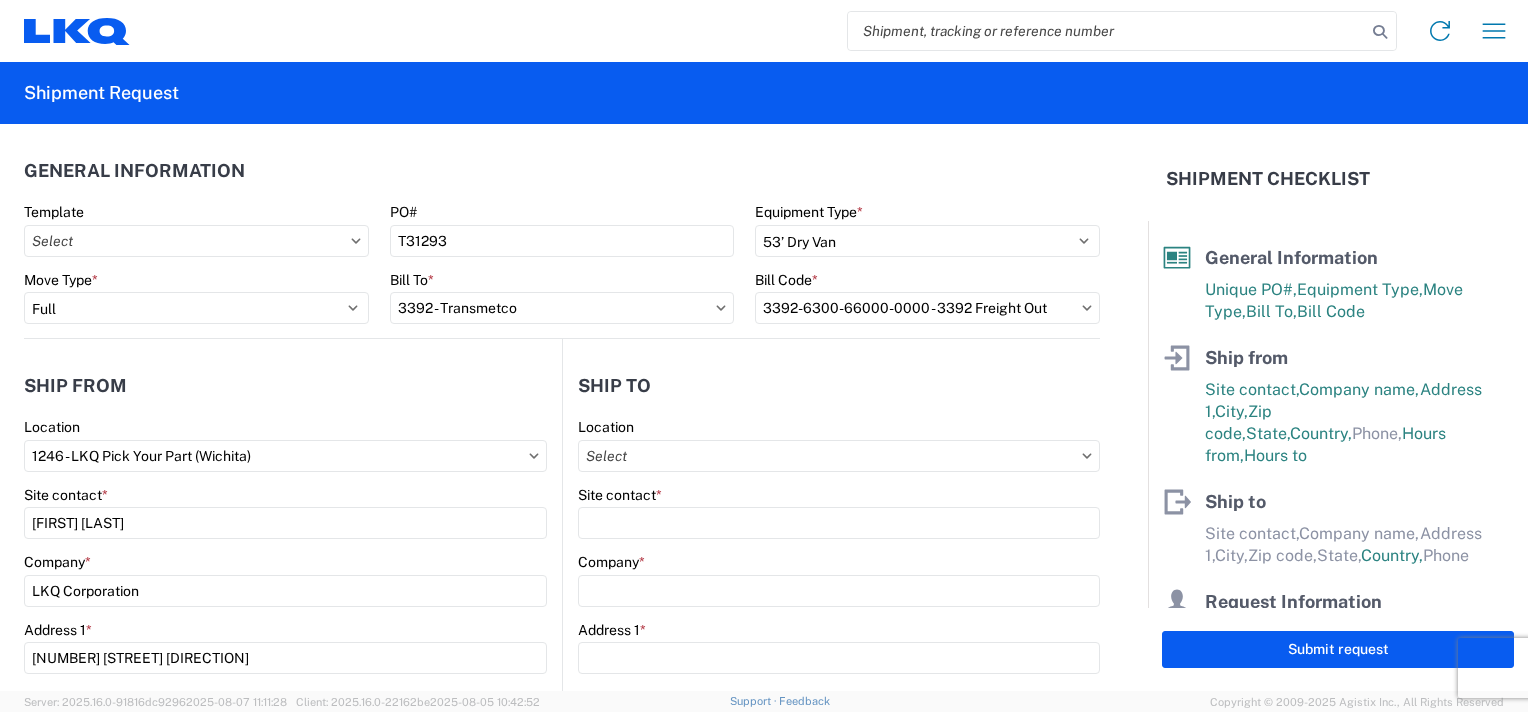 select on "IN" 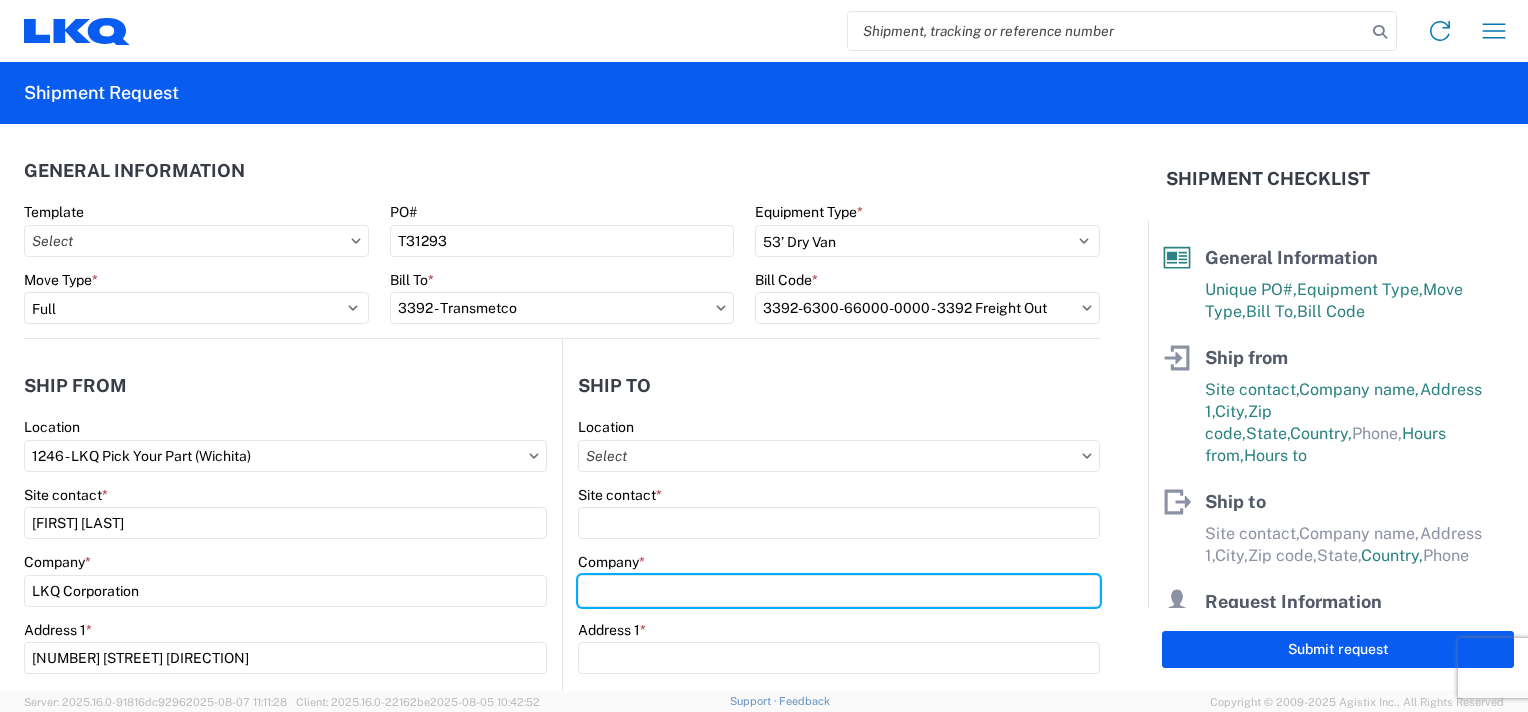 type on "LKQ Corporation" 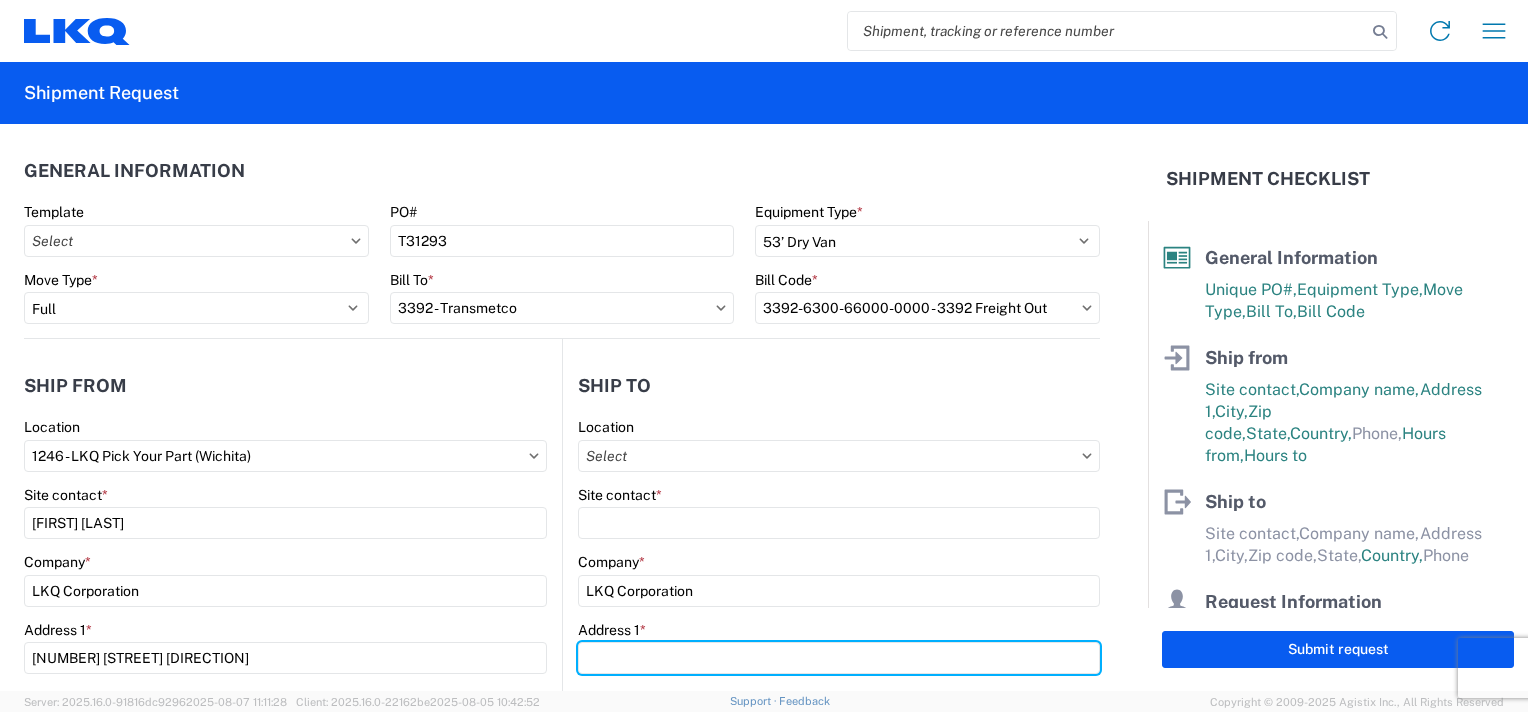 type on "[NUMBER] [STREET]" 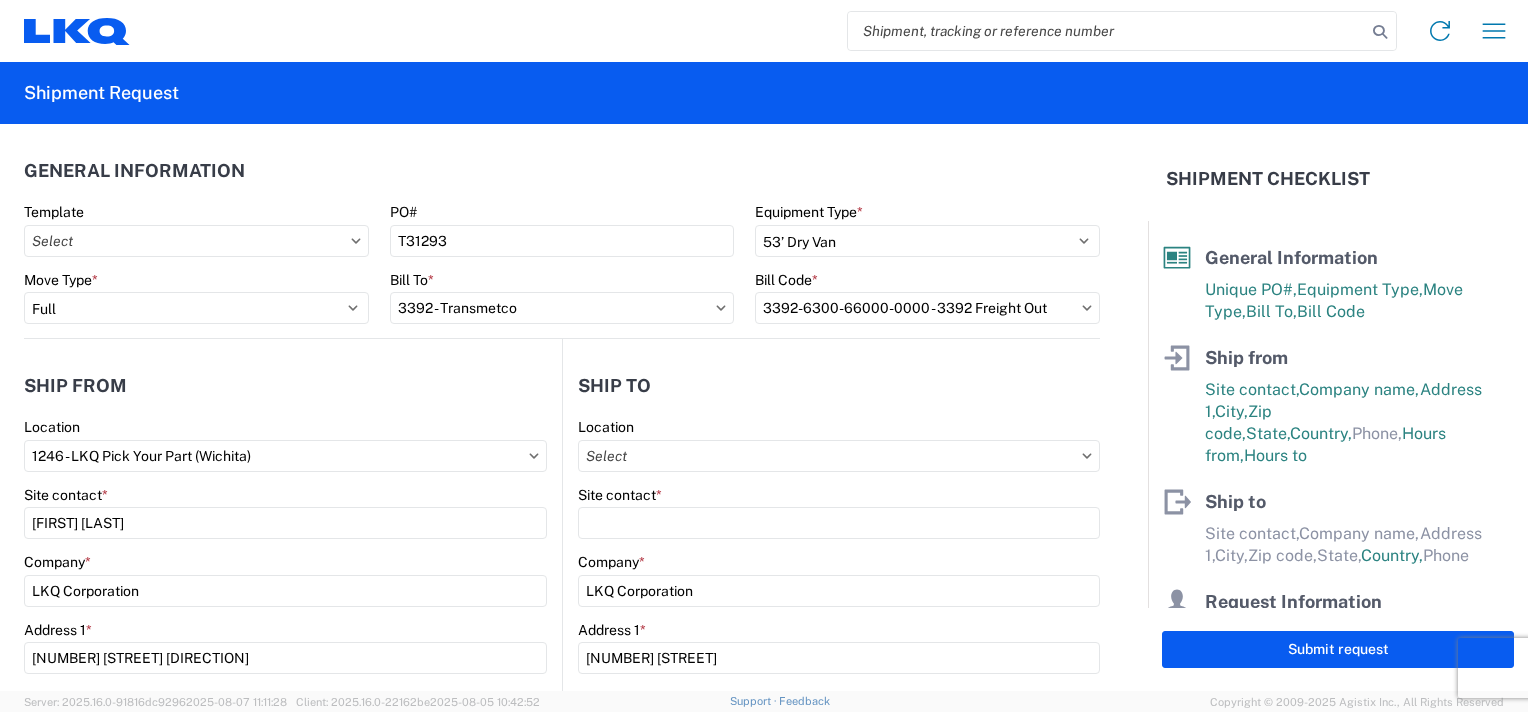 type on "Huntington" 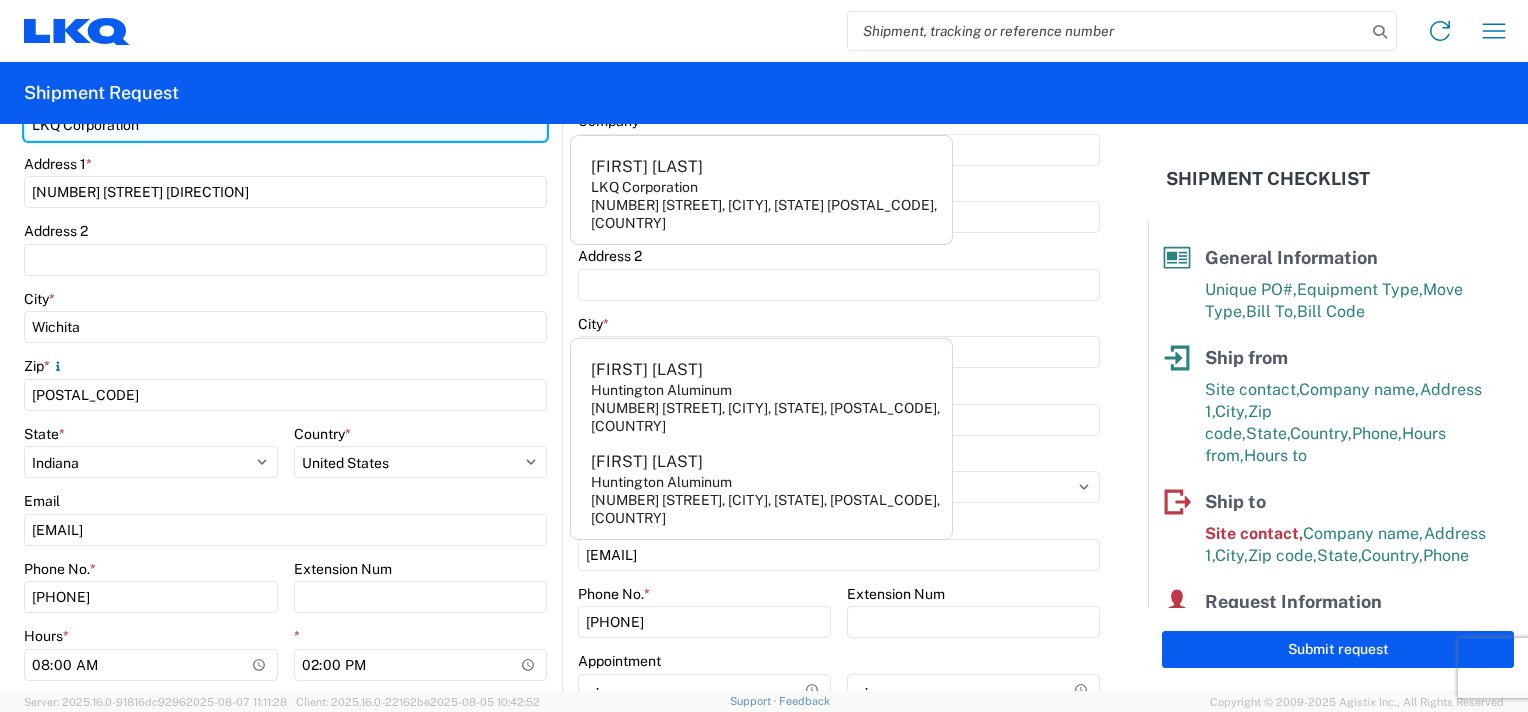 scroll, scrollTop: 500, scrollLeft: 0, axis: vertical 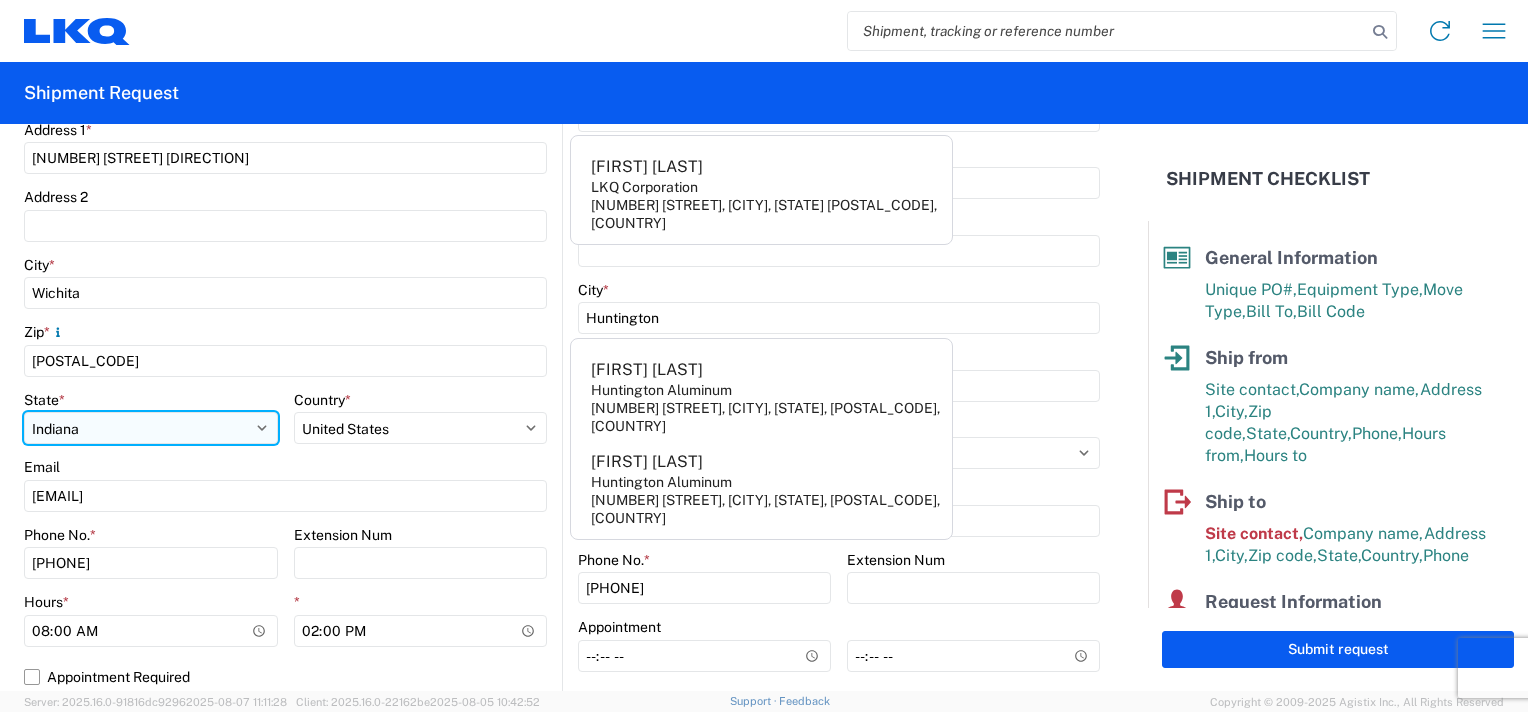 click on "Select Alabama Alaska Arizona Arkansas Armed Forces Americas Armed Forces Europe Armed Forces Pacific California Colorado Connecticut Delaware District of Columbia Florida Georgia Hawaii Idaho Illinois Indiana Iowa Kansas Kentucky Louisiana Maine Maryland Massachusetts Michigan Minnesota Mississippi Missouri Montana Nebraska Nevada New Hampshire New Jersey New Mexico New York North Carolina North Dakota Ohio Oklahoma Oregon Palau Pennsylvania Puerto Rico Rhode Island South Carolina South Dakota Tennessee Texas Utah Vermont Virginia Washington West Virginia Wisconsin Wyoming" at bounding box center (151, 428) 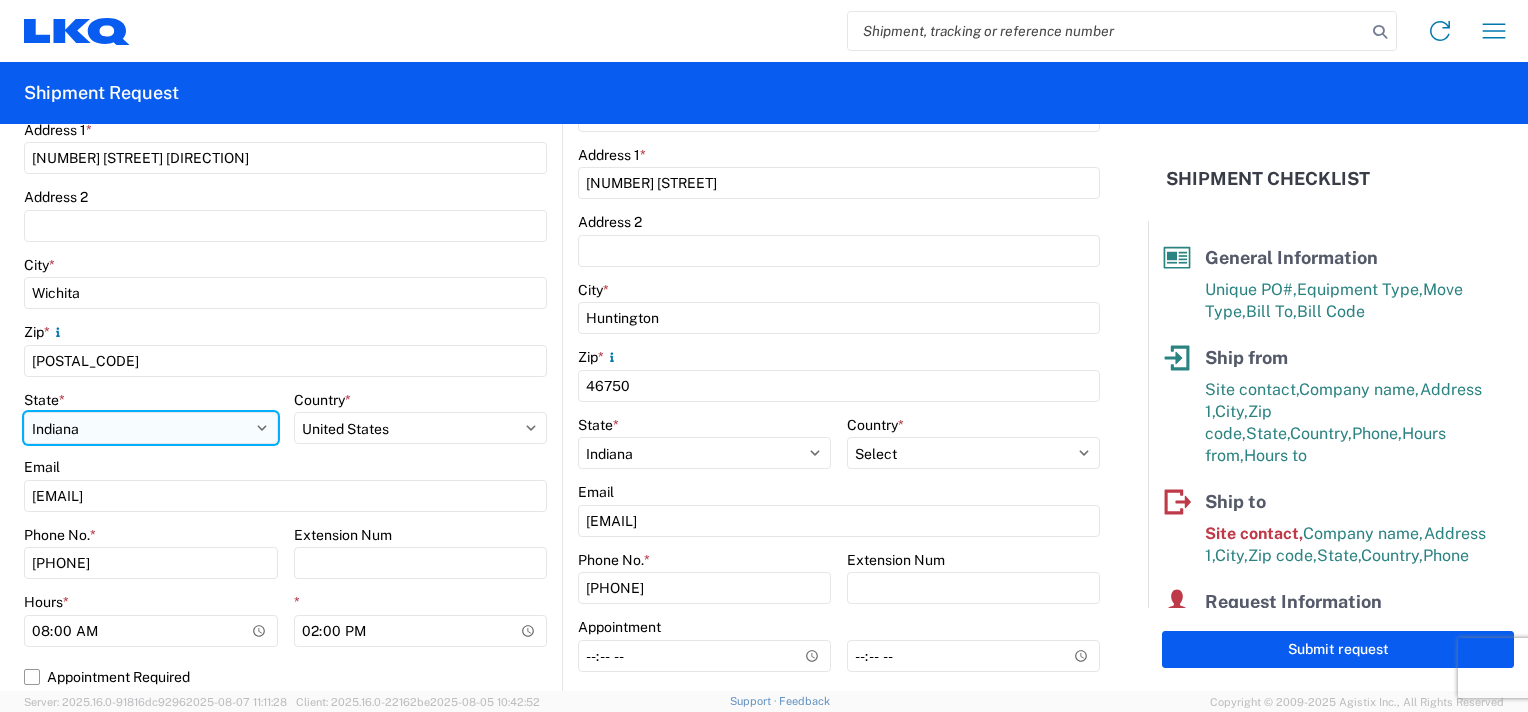 select on "KS" 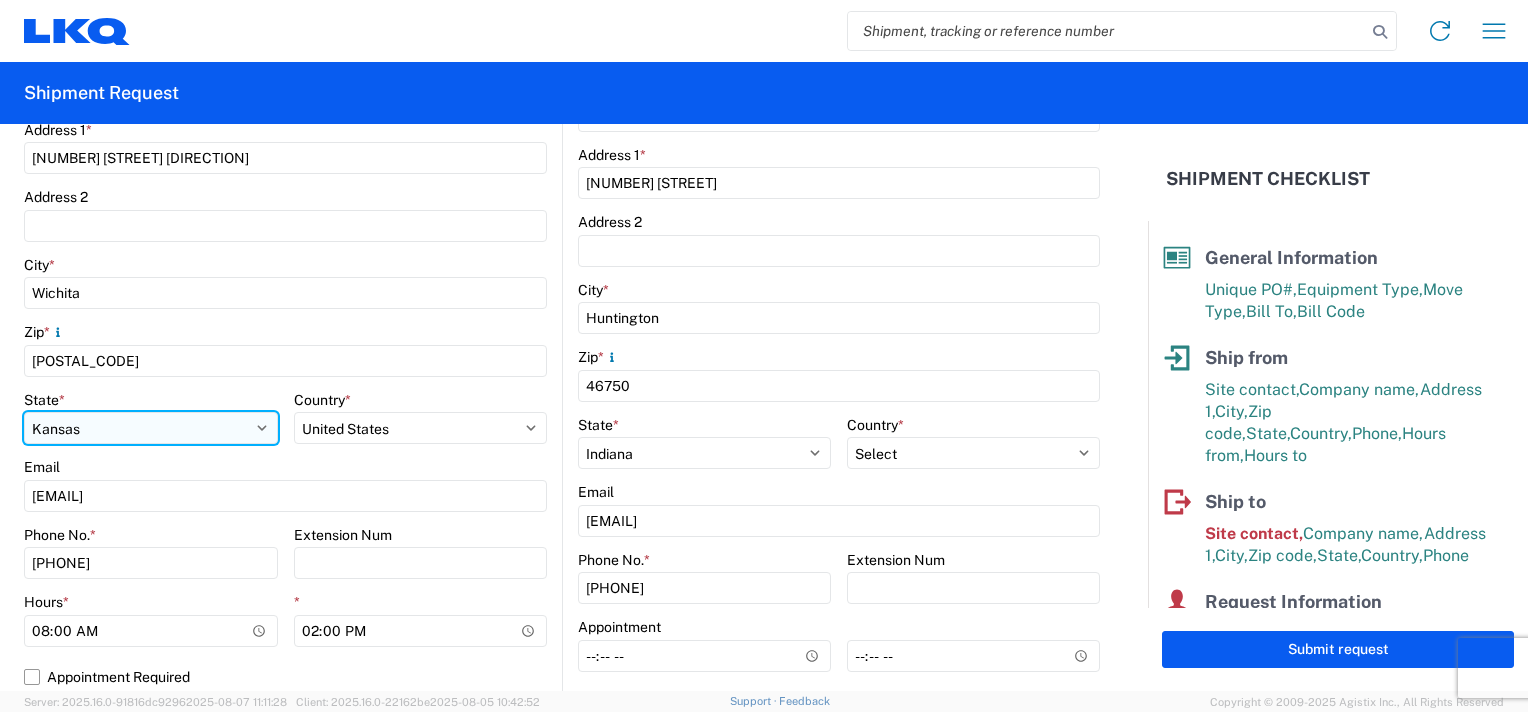 click on "Select Alabama Alaska Arizona Arkansas Armed Forces Americas Armed Forces Europe Armed Forces Pacific California Colorado Connecticut Delaware District of Columbia Florida Georgia Hawaii Idaho Illinois Indiana Iowa Kansas Kentucky Louisiana Maine Maryland Massachusetts Michigan Minnesota Mississippi Missouri Montana Nebraska Nevada New Hampshire New Jersey New Mexico New York North Carolina North Dakota Ohio Oklahoma Oregon Palau Pennsylvania Puerto Rico Rhode Island South Carolina South Dakota Tennessee Texas Utah Vermont Virginia Washington West Virginia Wisconsin Wyoming" at bounding box center [151, 428] 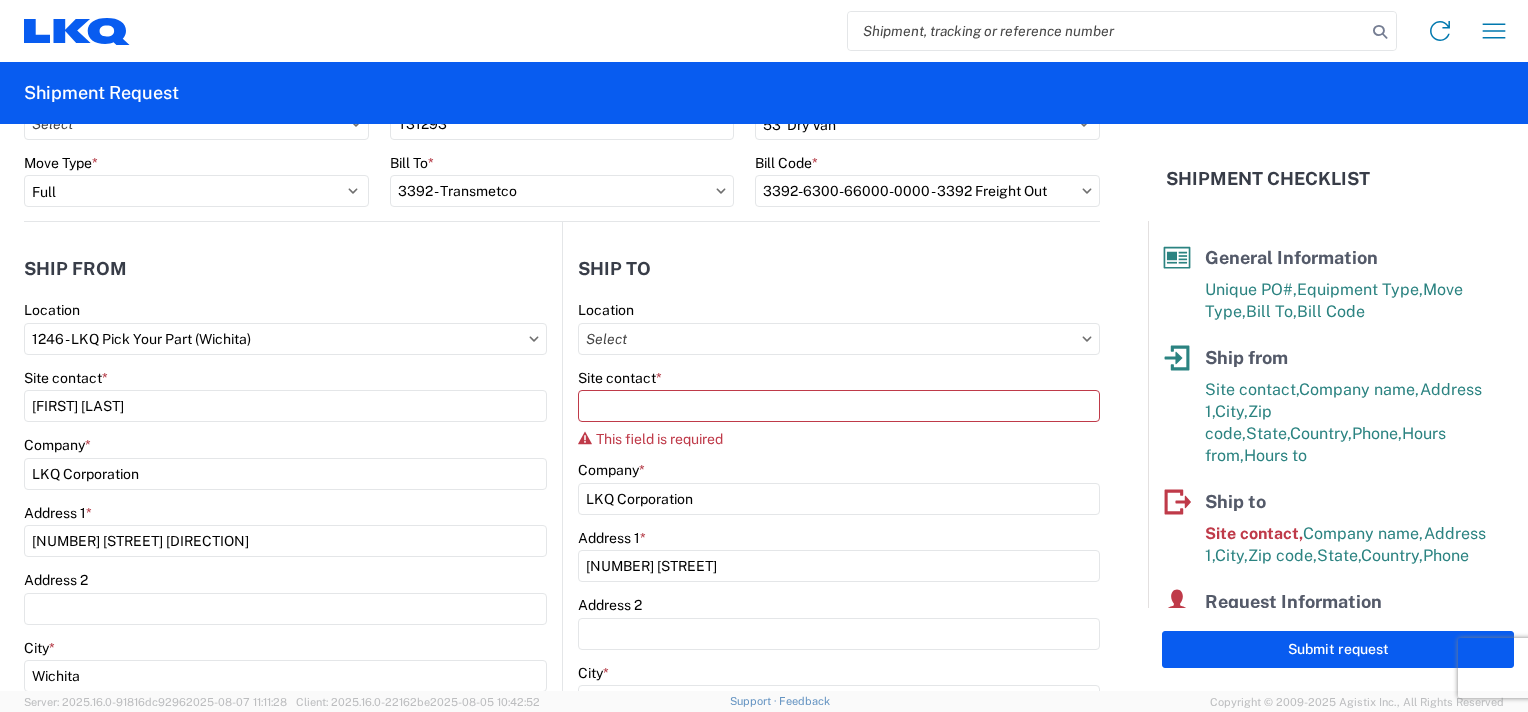 scroll, scrollTop: 100, scrollLeft: 0, axis: vertical 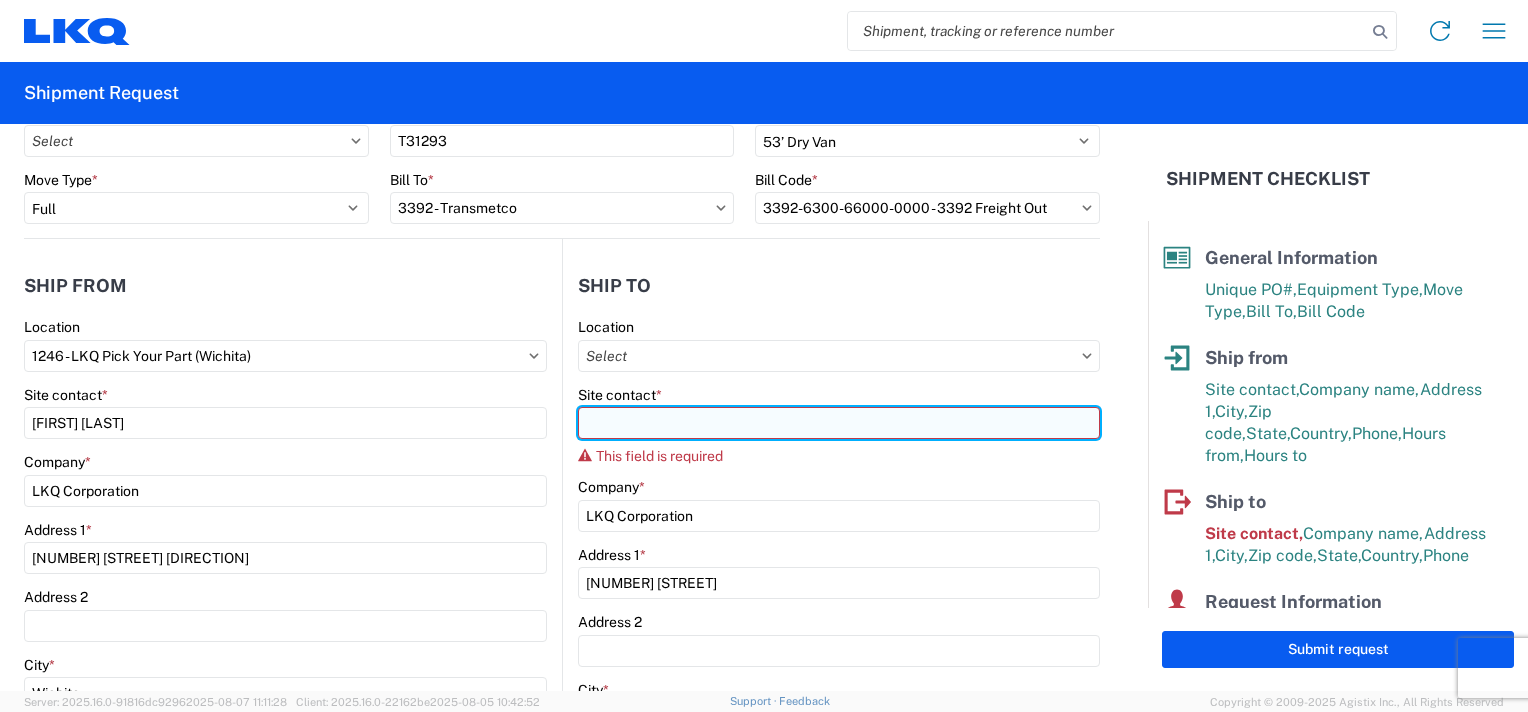 click on "Site contact  *" at bounding box center [839, 423] 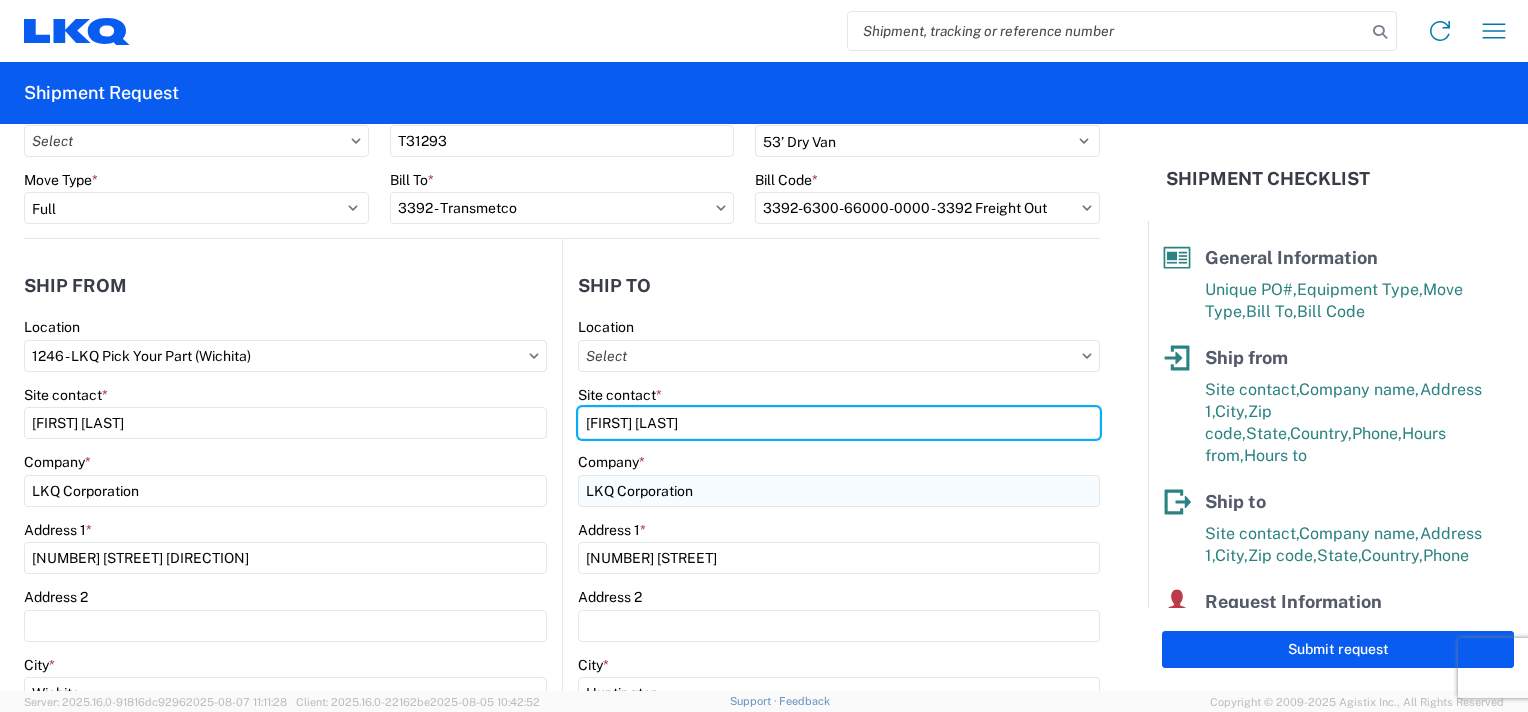 type on "[FIRST] [LAST]" 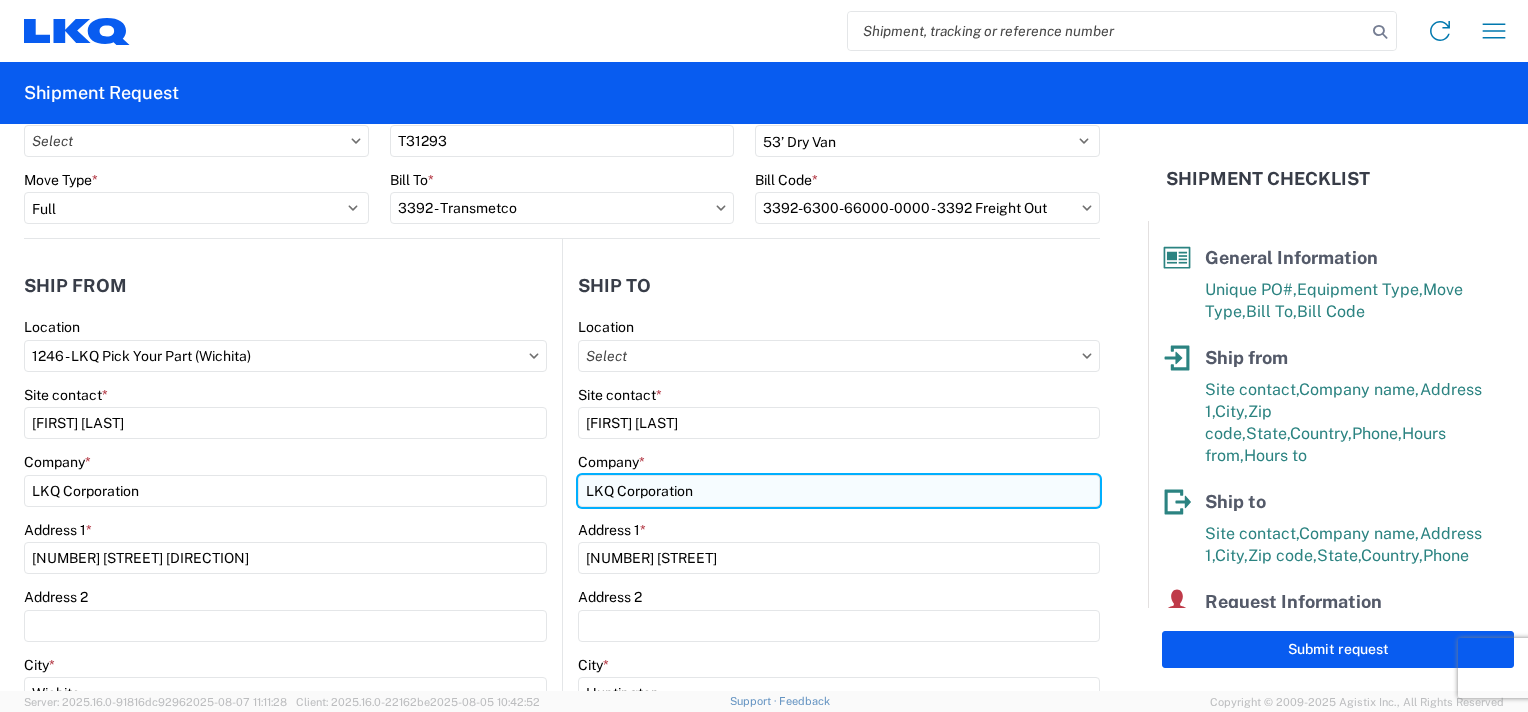 click on "LKQ Corporation" at bounding box center (839, 491) 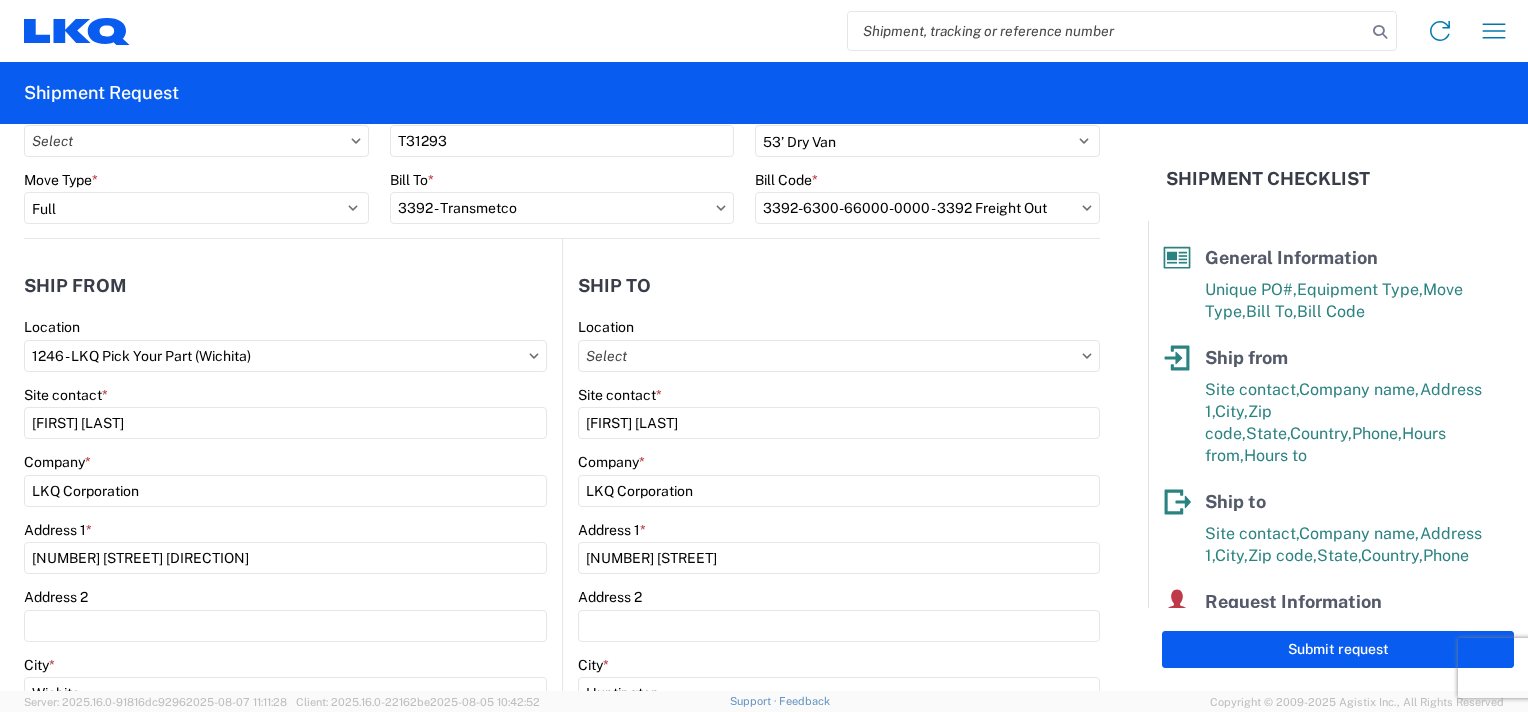click on "Site contact  *" 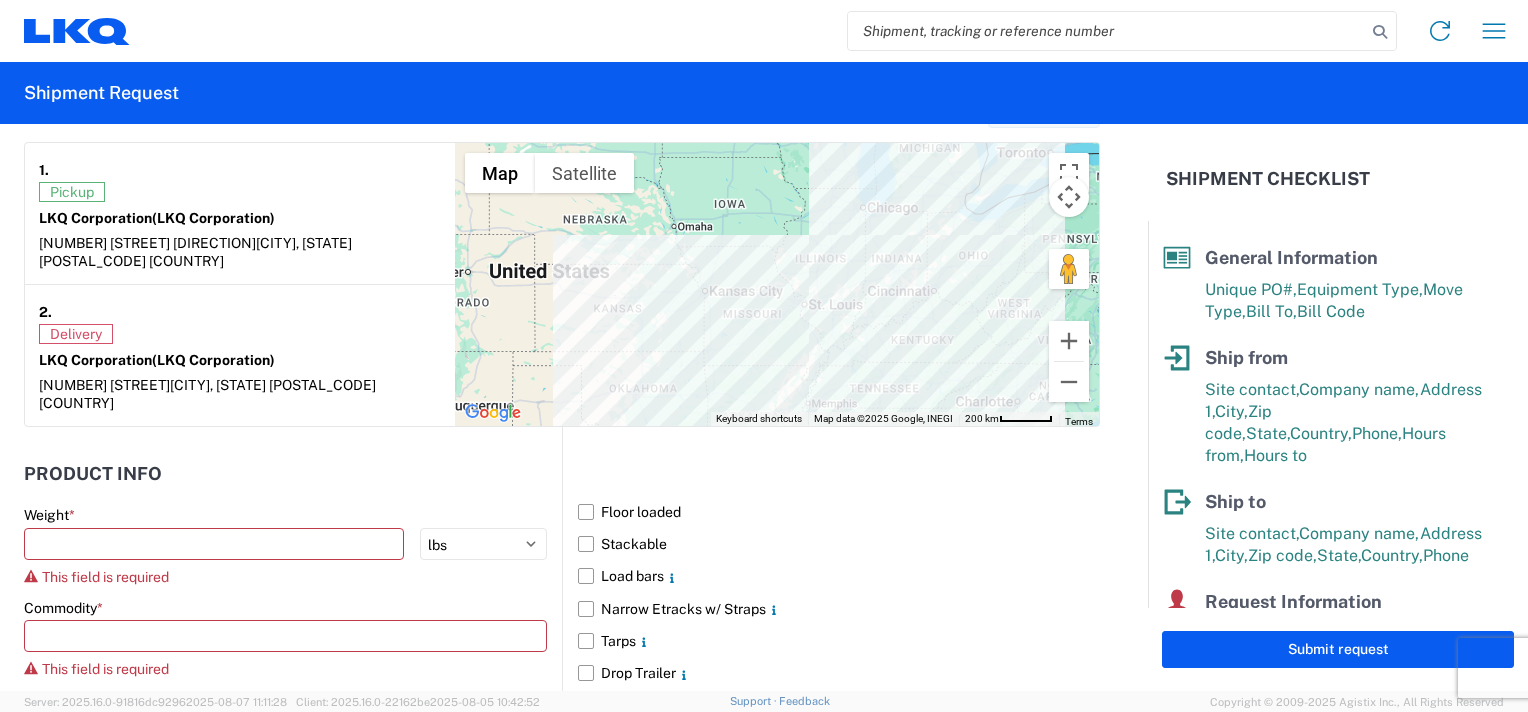 scroll, scrollTop: 1700, scrollLeft: 0, axis: vertical 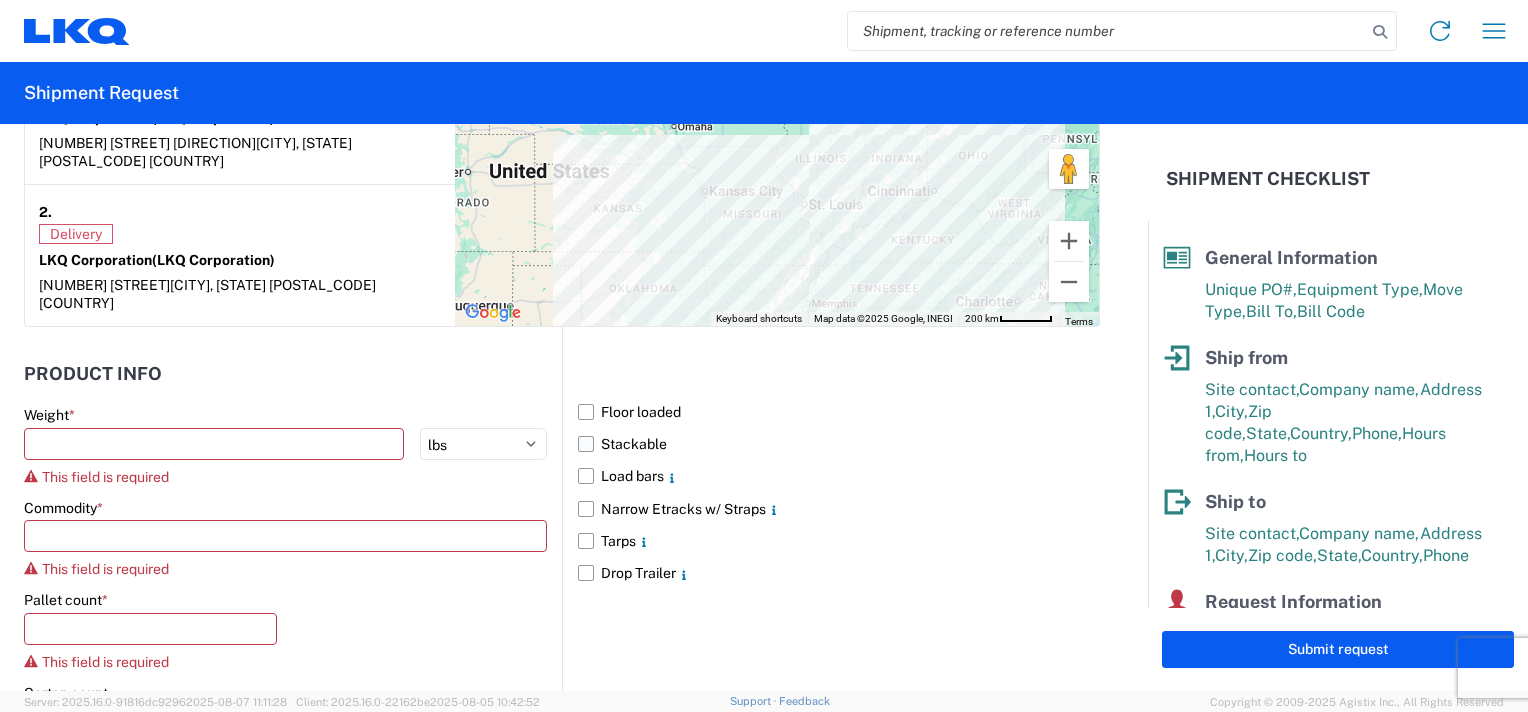 click on "Stackable" 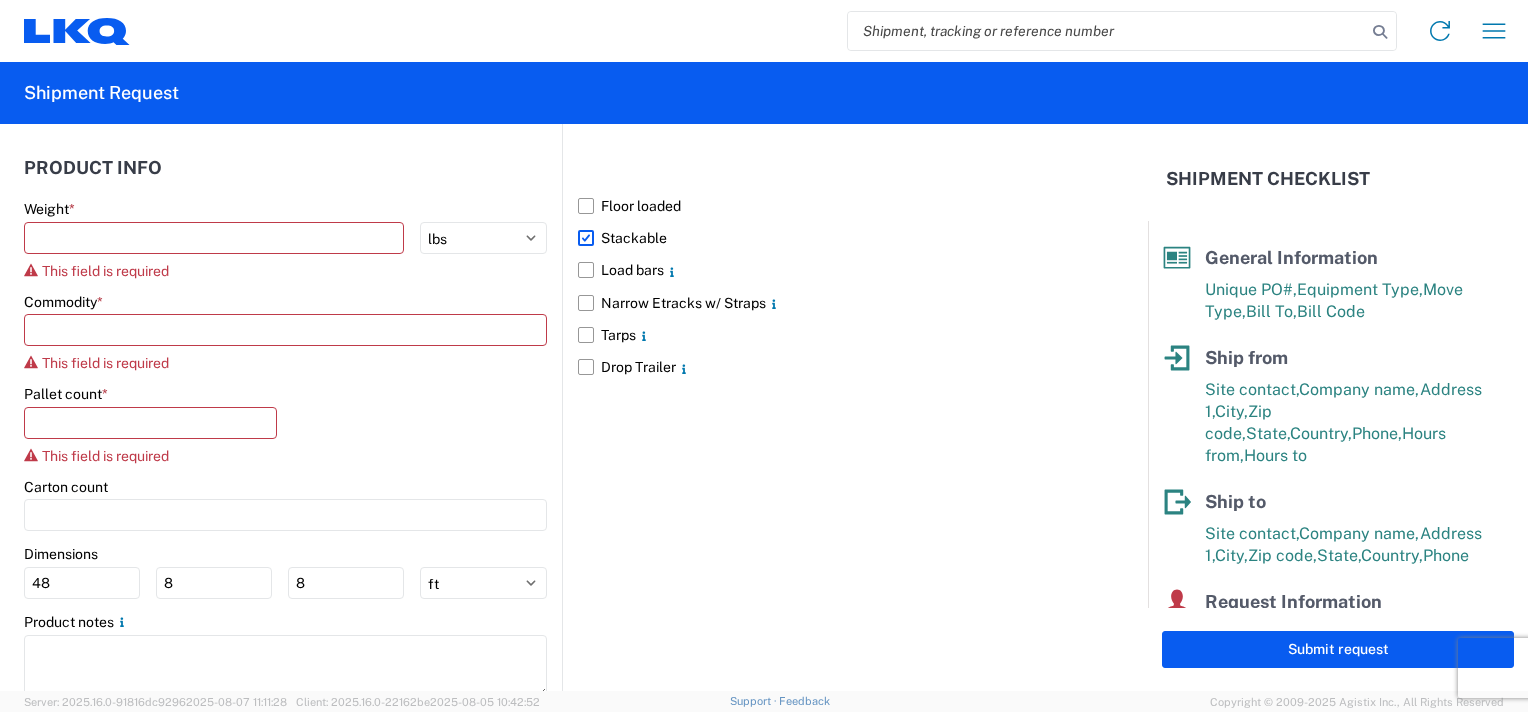 scroll, scrollTop: 1927, scrollLeft: 0, axis: vertical 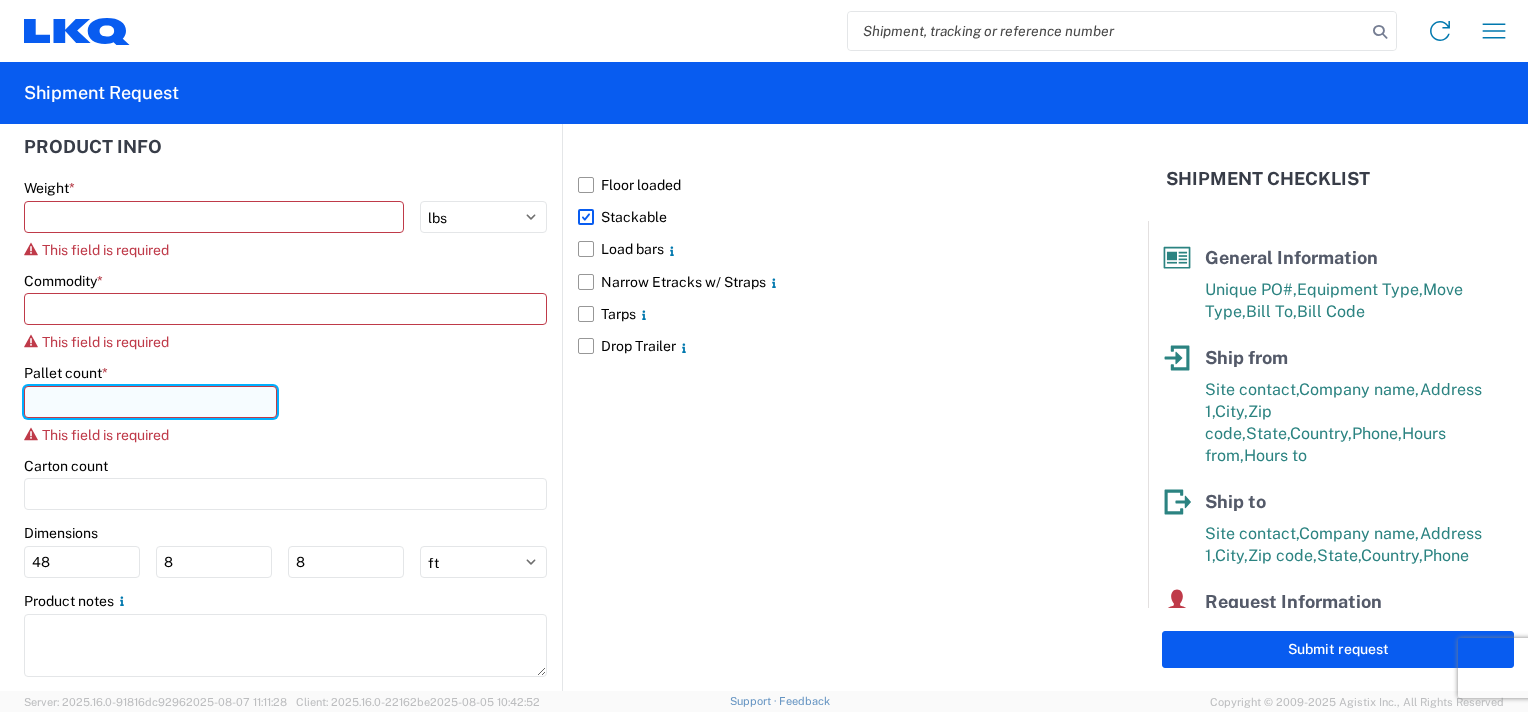 click 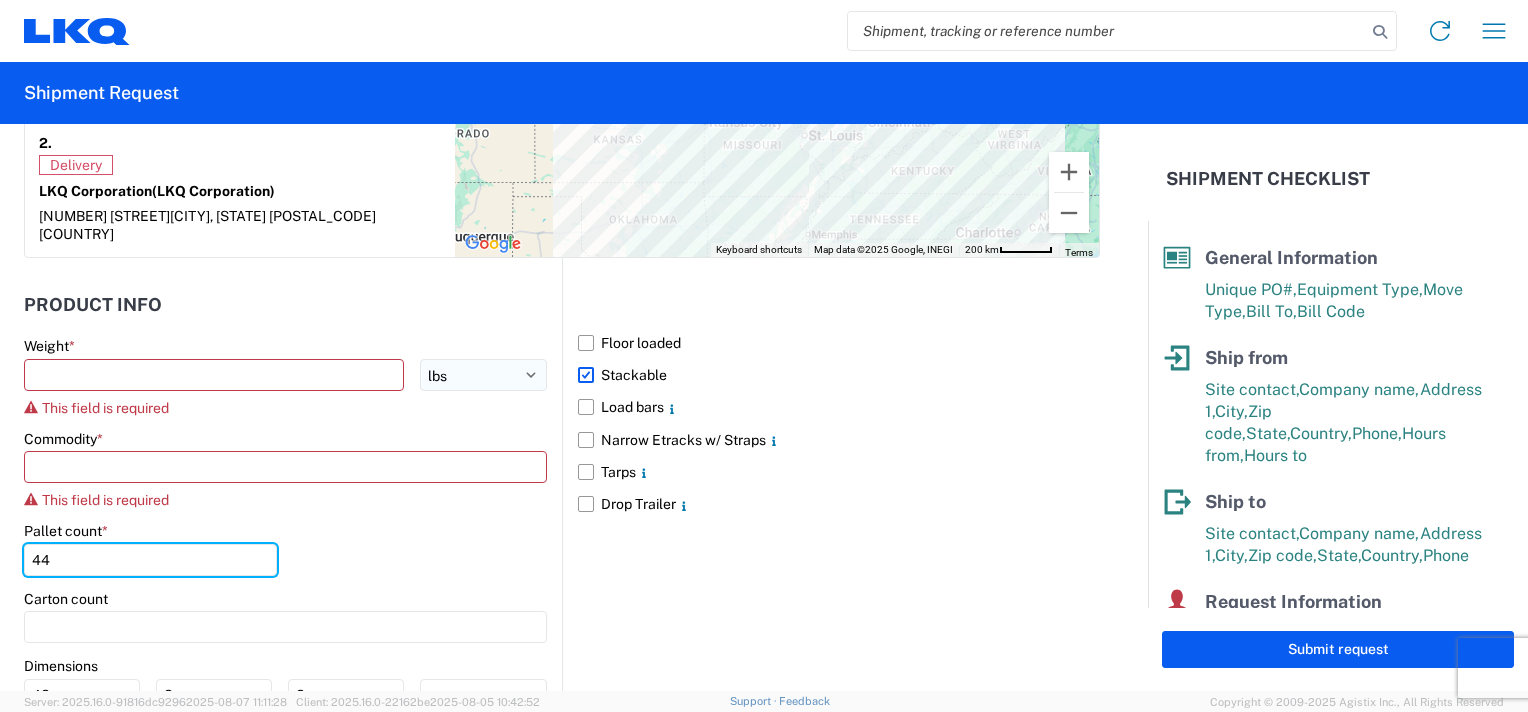 scroll, scrollTop: 1702, scrollLeft: 0, axis: vertical 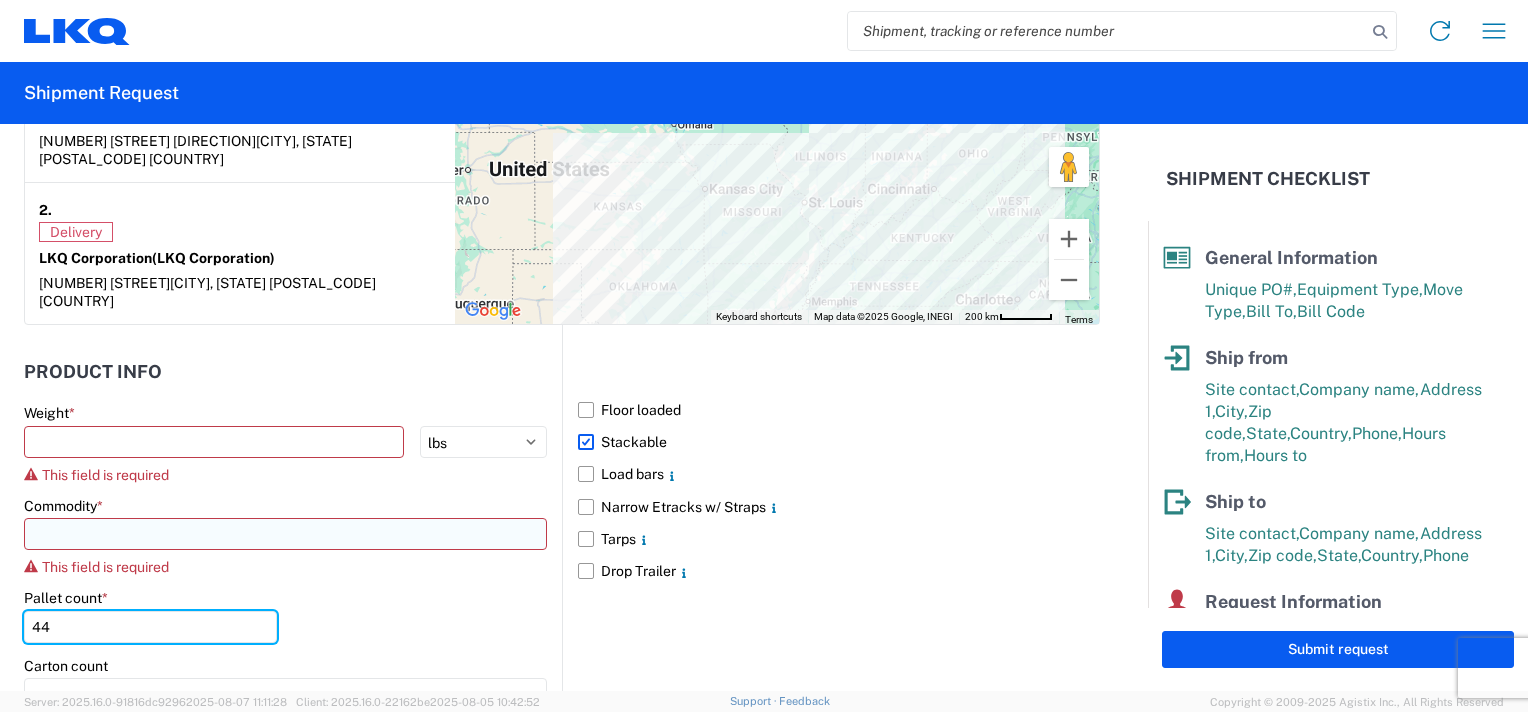 type on "44" 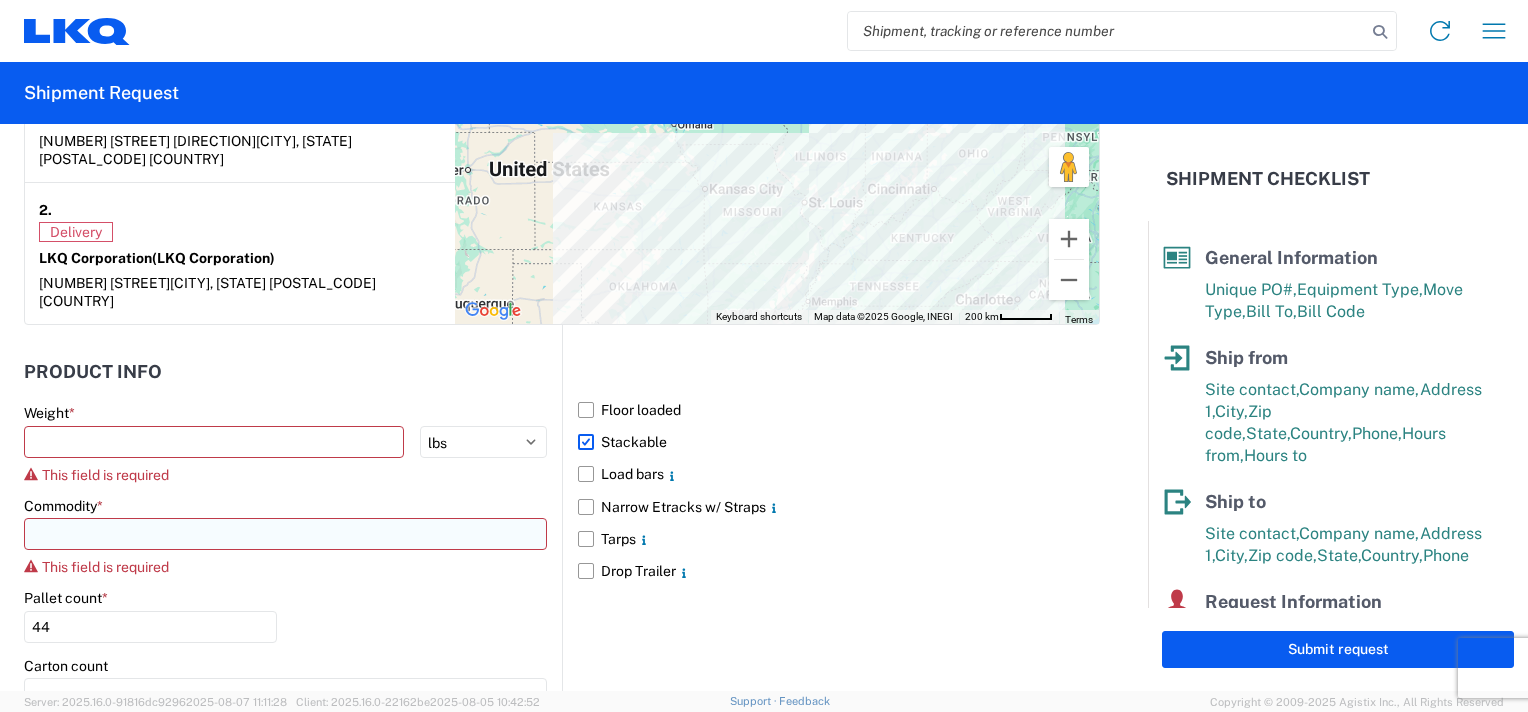 click 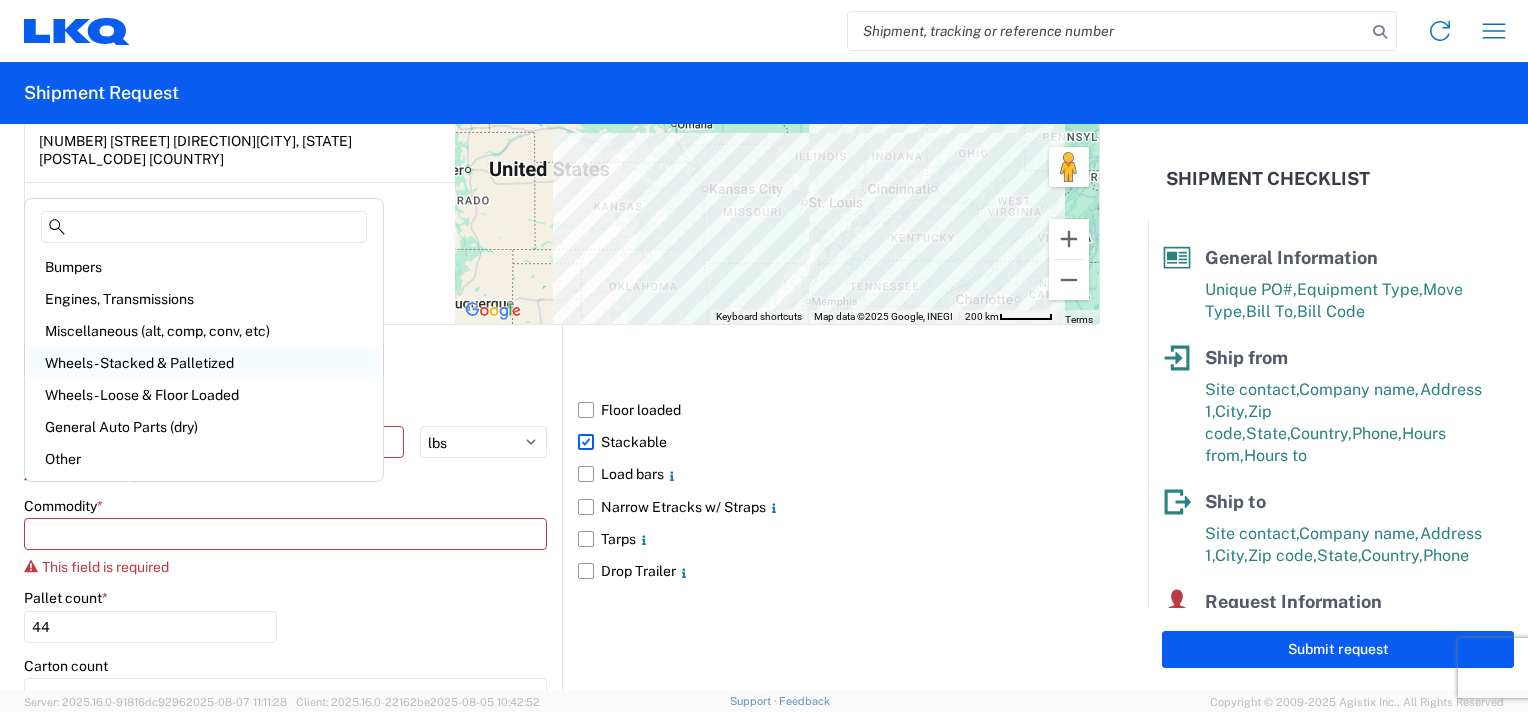 click on "Wheels - Stacked & Palletized" 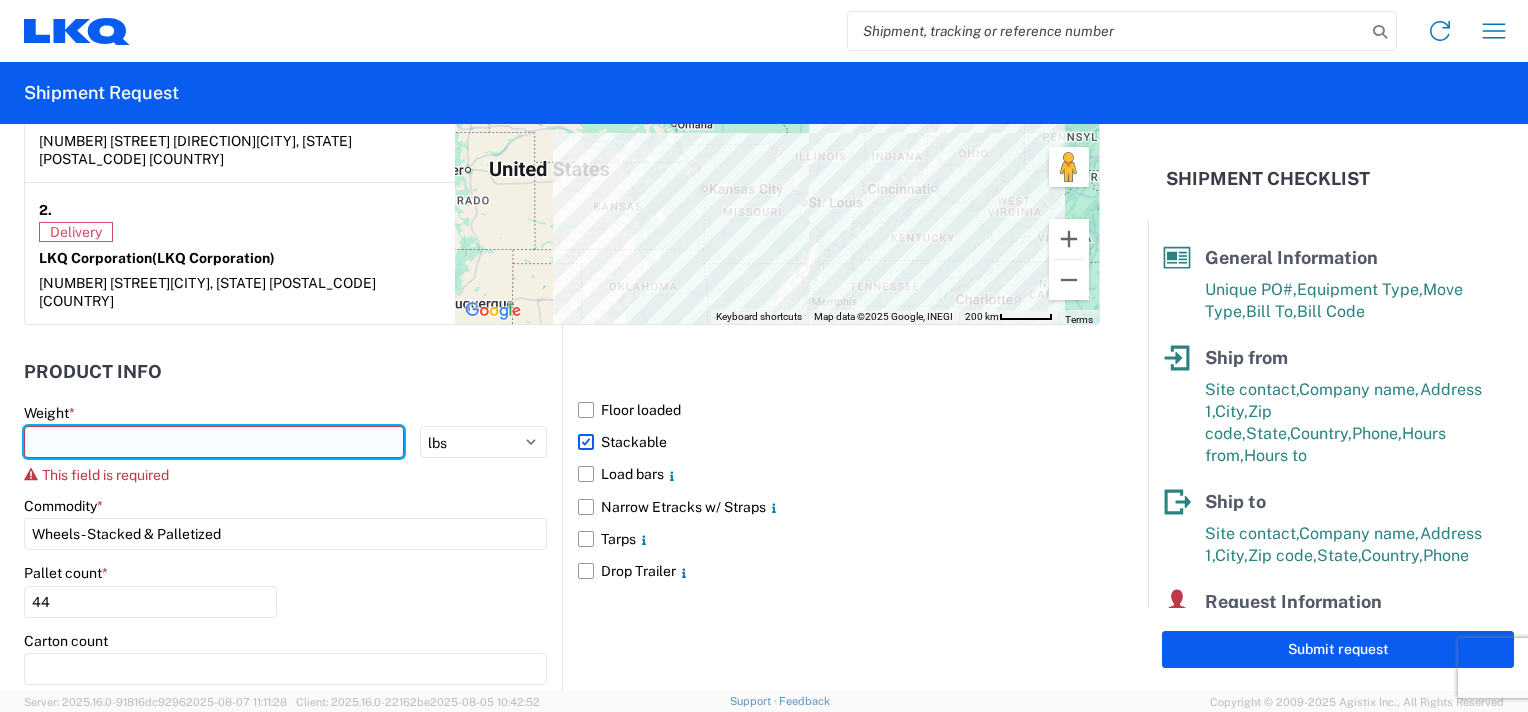 click 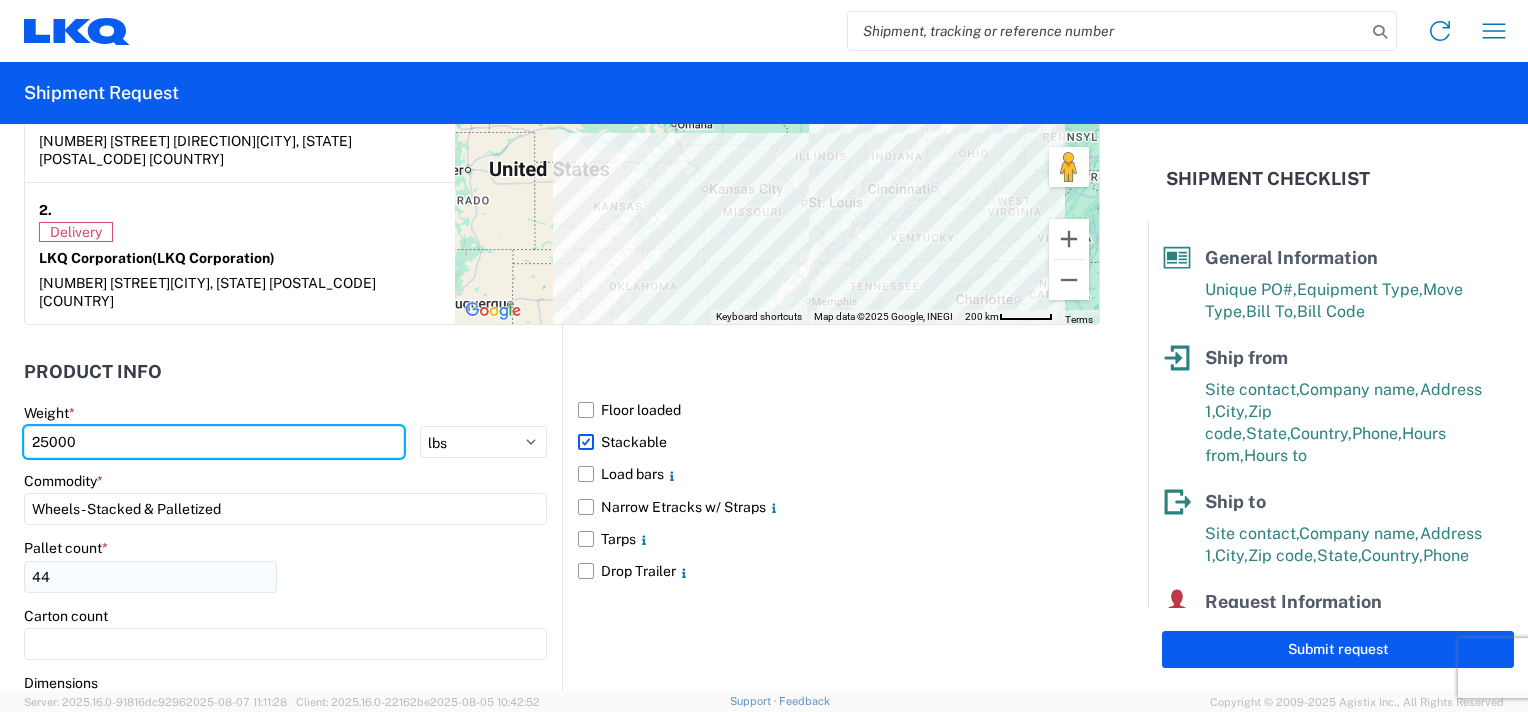 type on "25000" 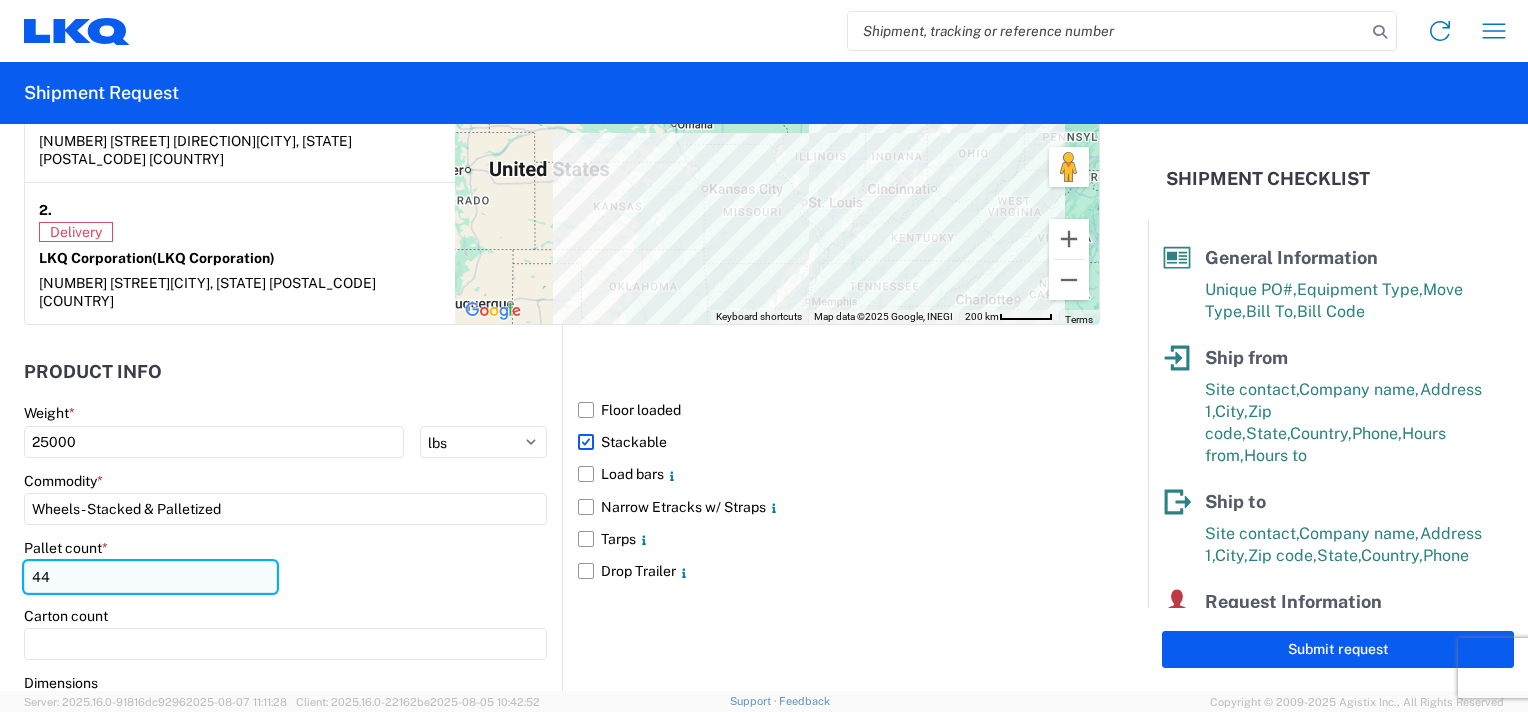 click on "44" 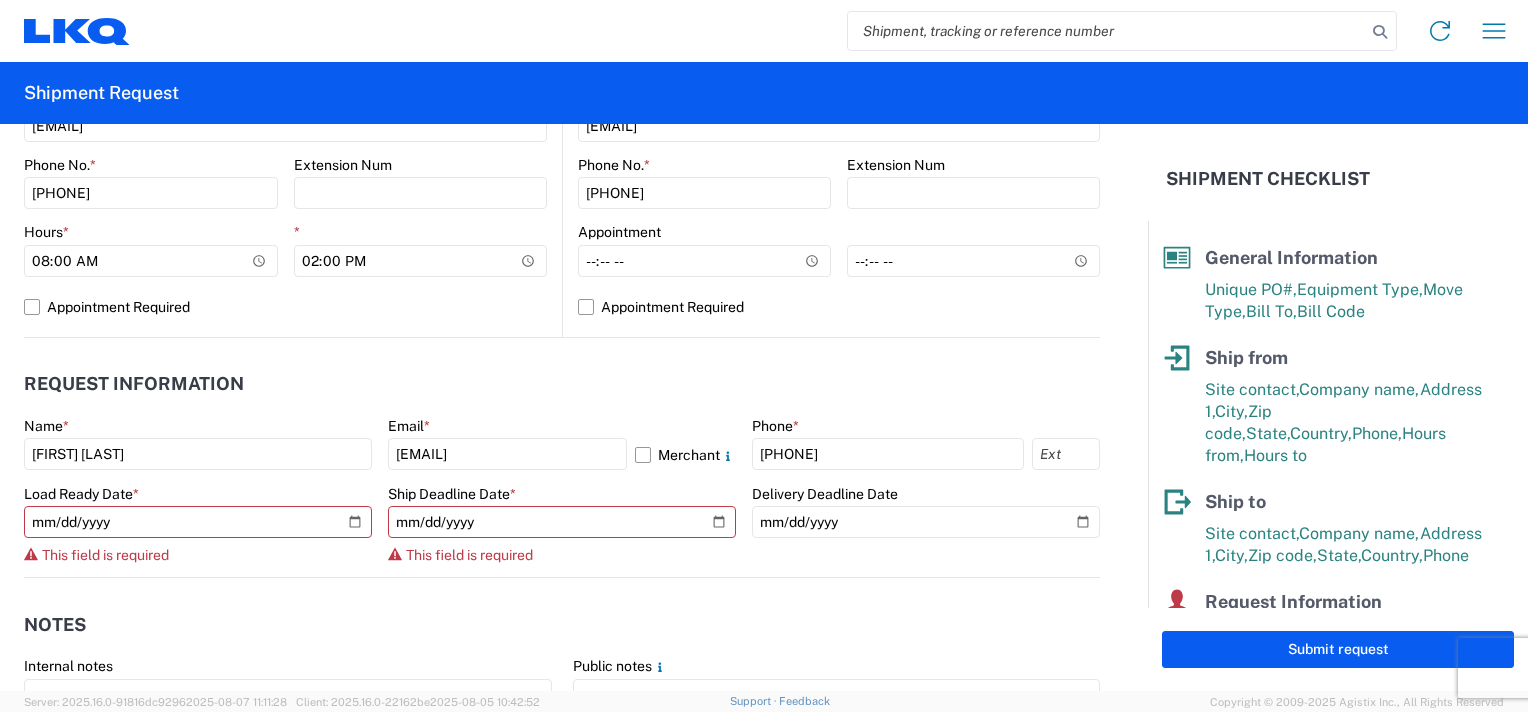 scroll, scrollTop: 852, scrollLeft: 0, axis: vertical 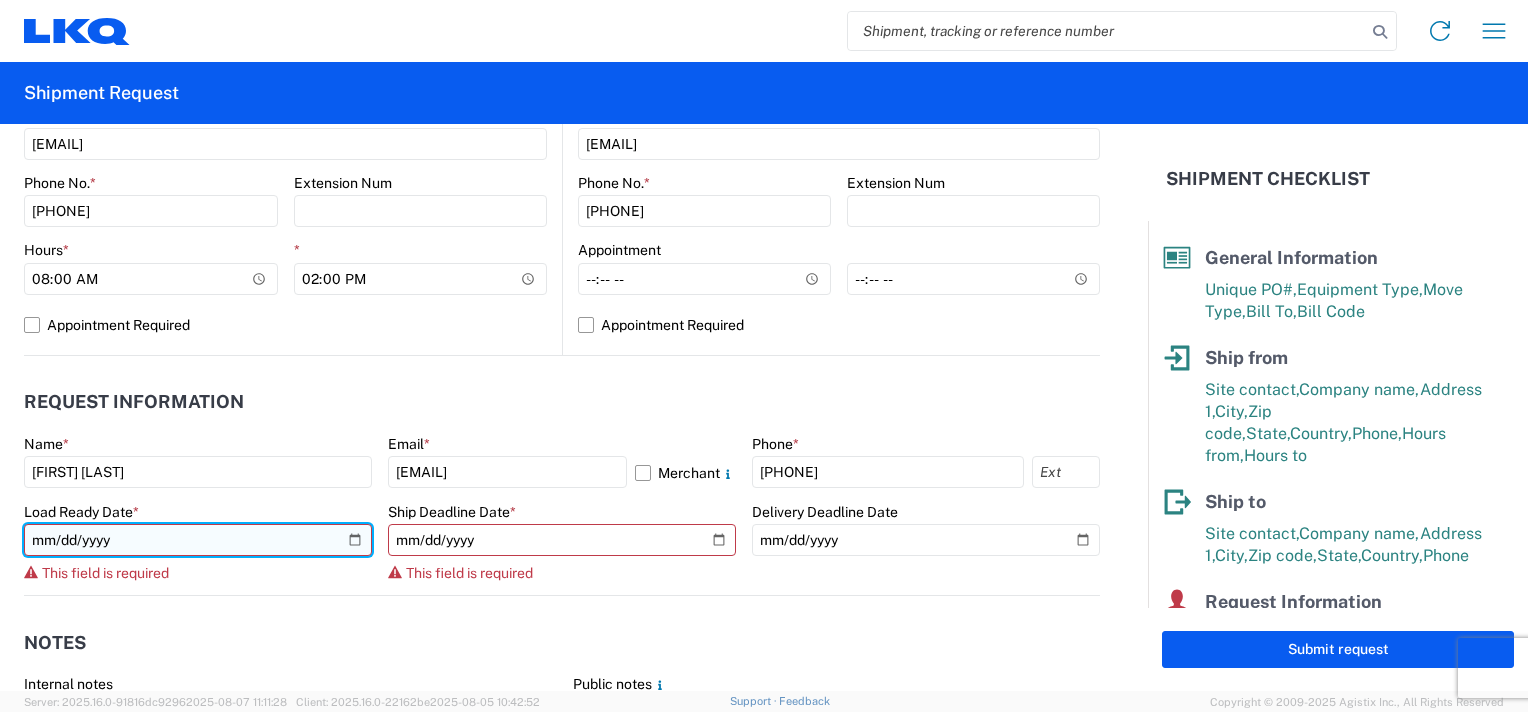 click 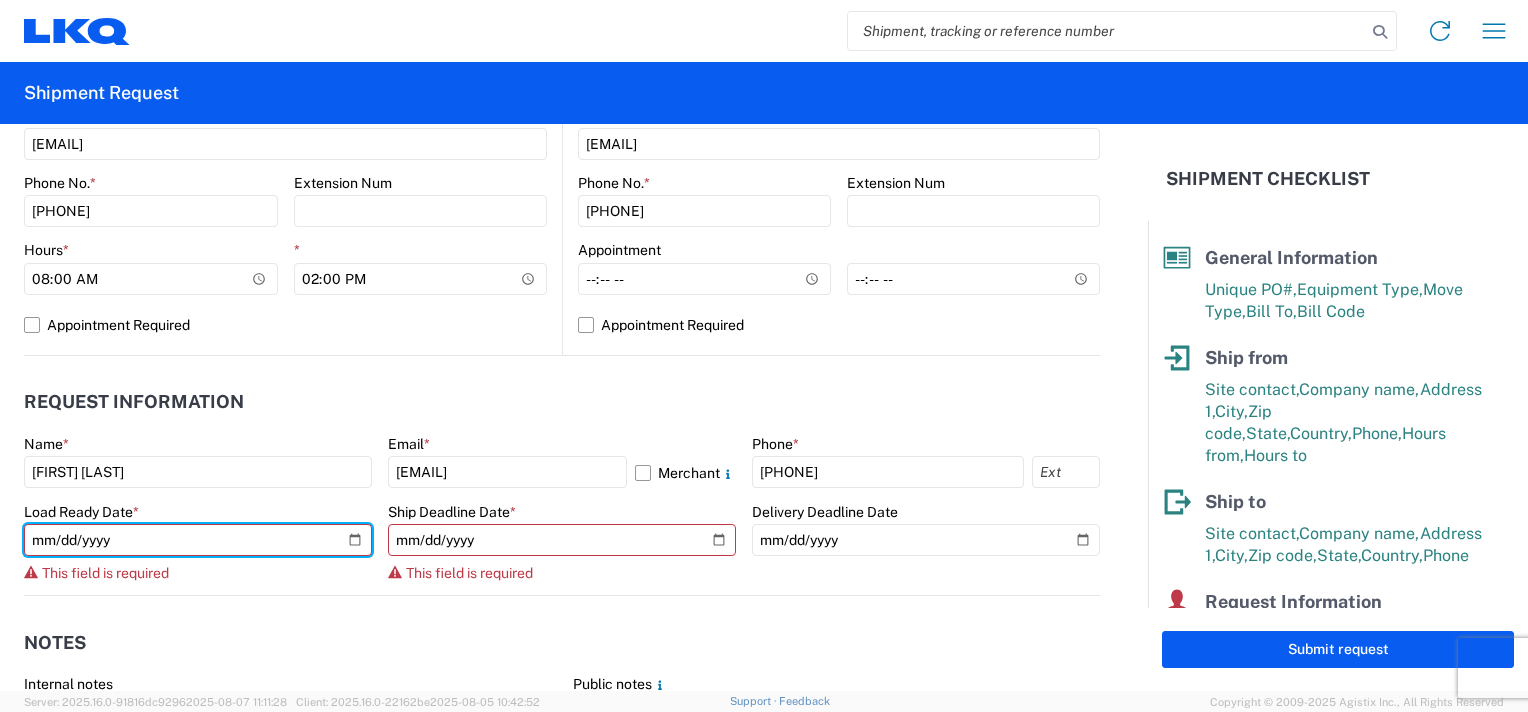 type on "[DATE]" 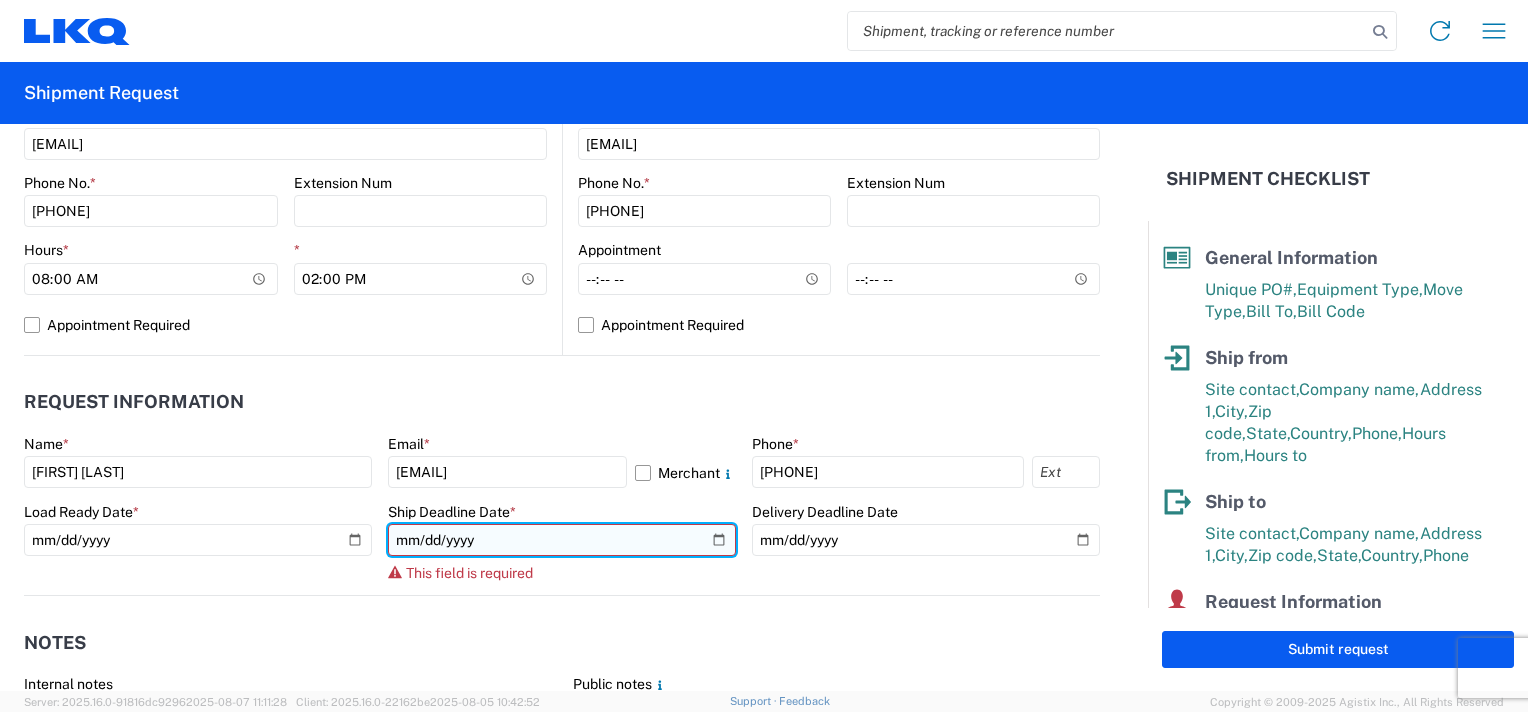 click 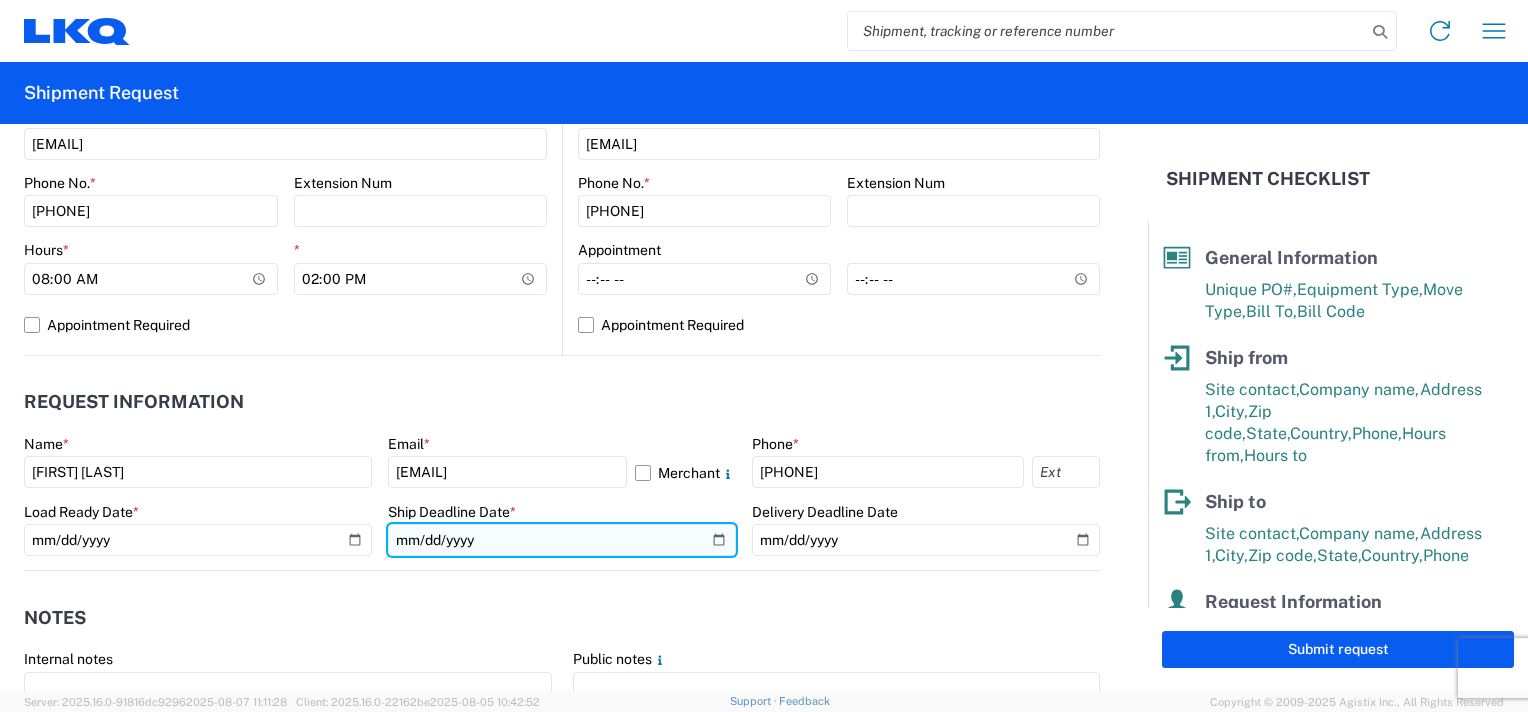 click on "[DATE]" 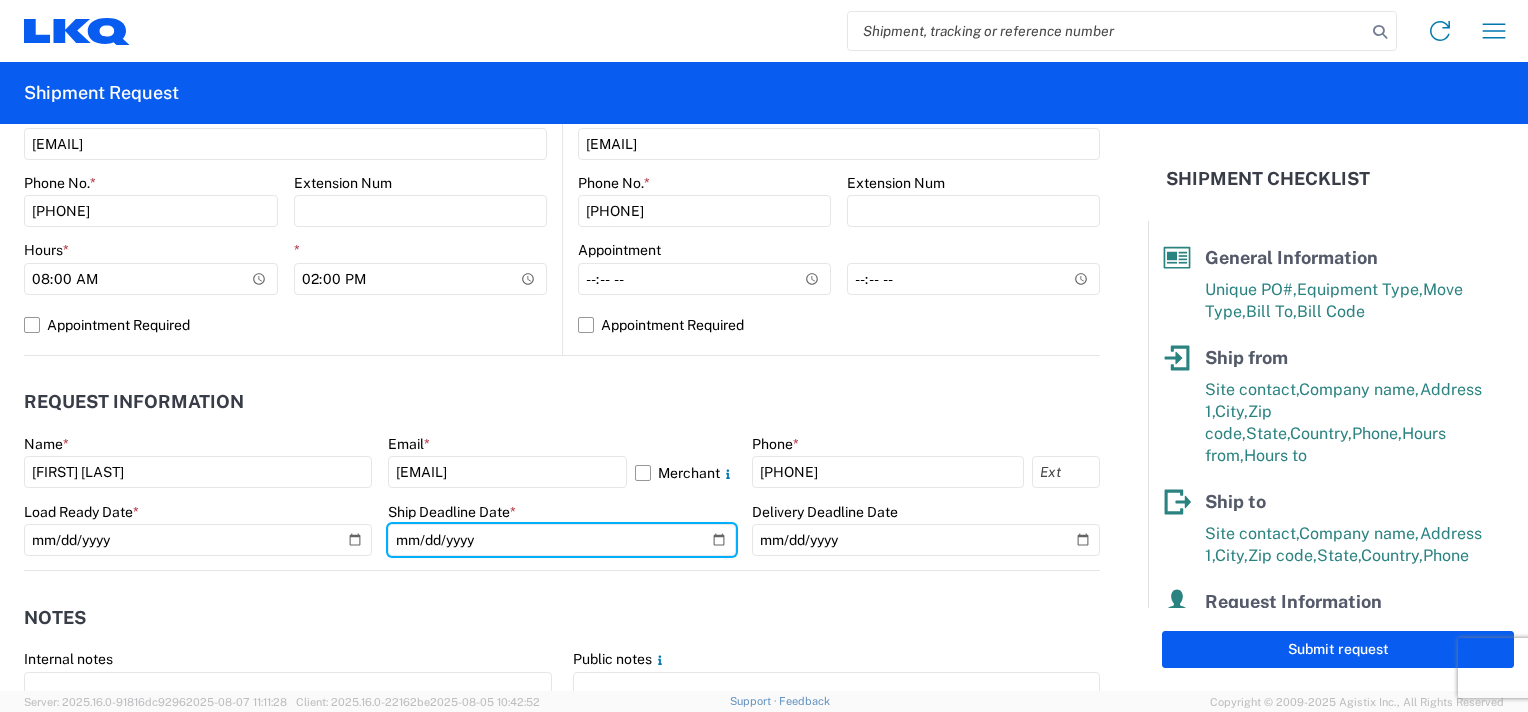 type on "[DATE]" 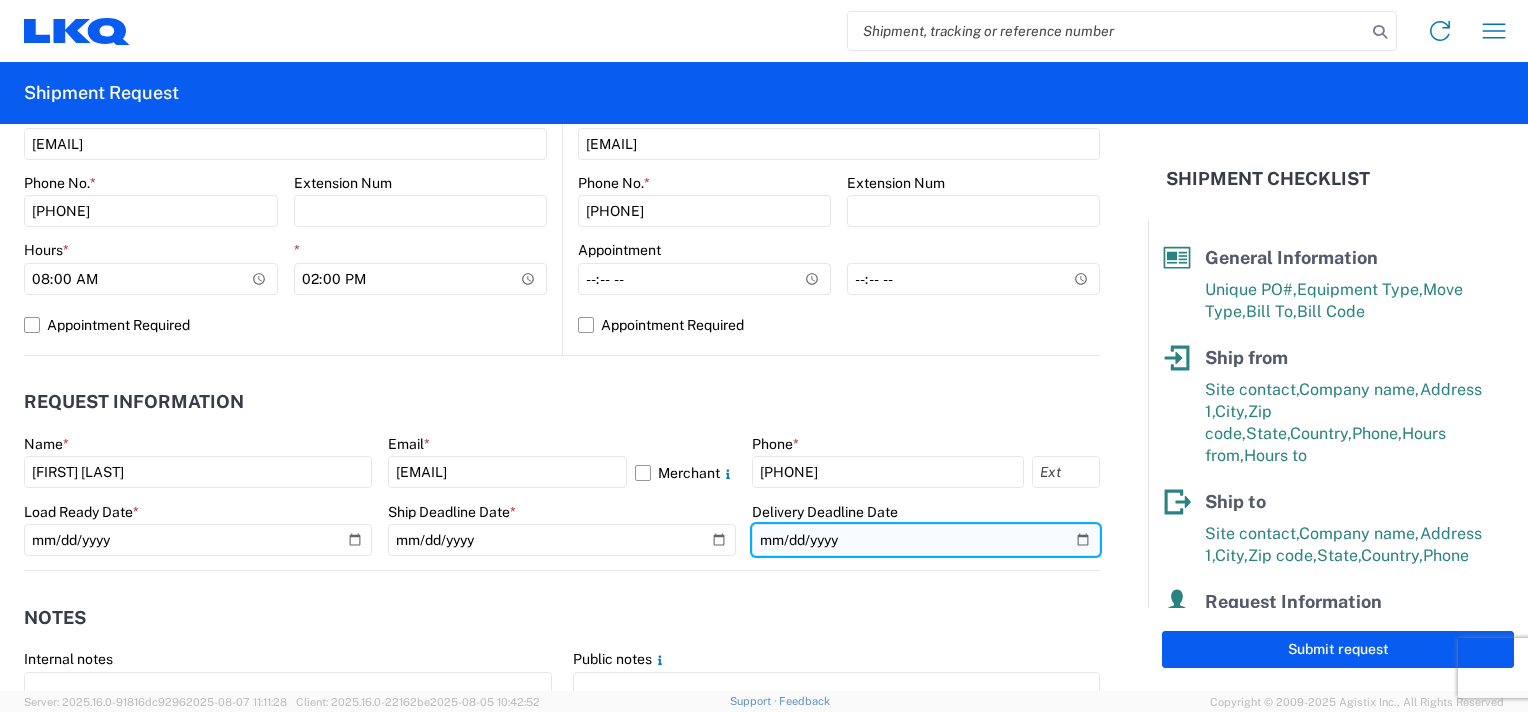 click 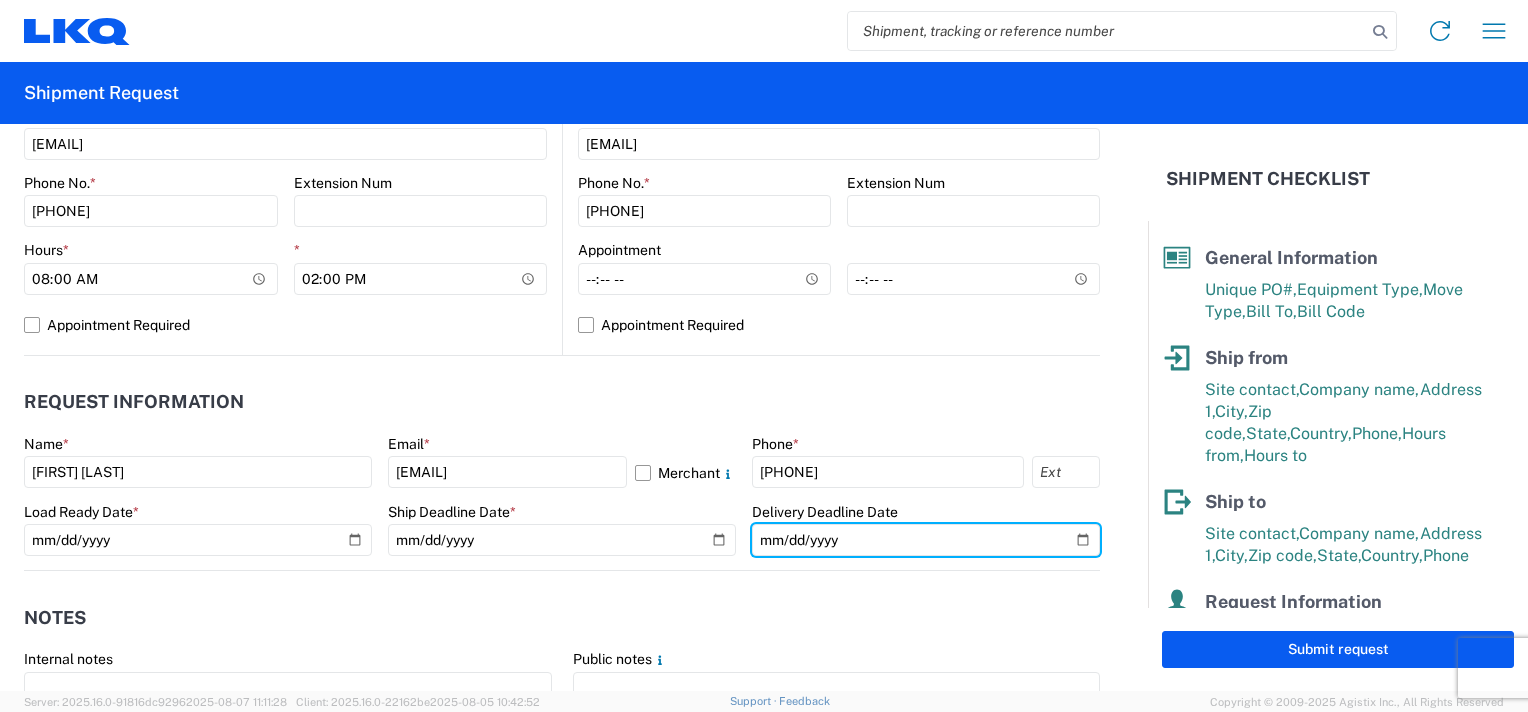 type on "[DATE]" 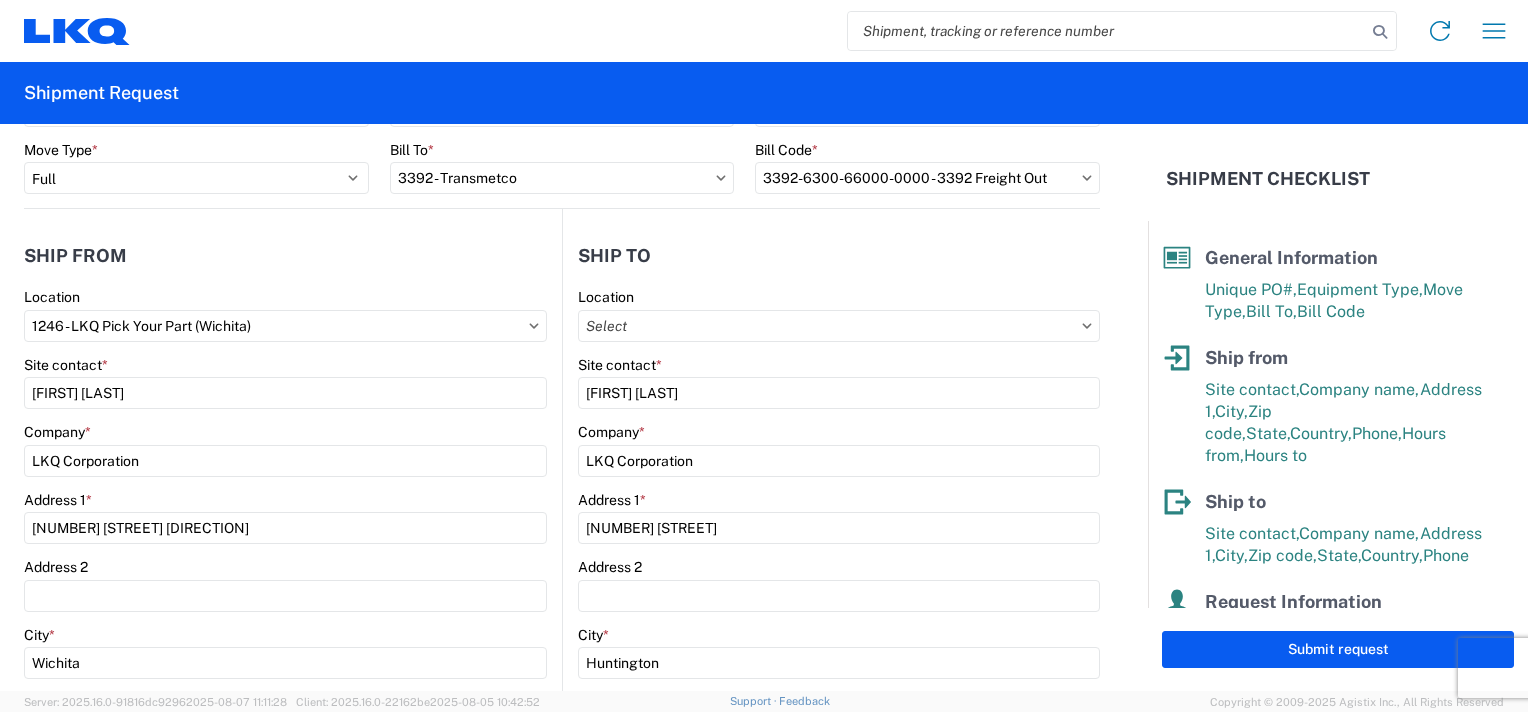 scroll, scrollTop: 500, scrollLeft: 0, axis: vertical 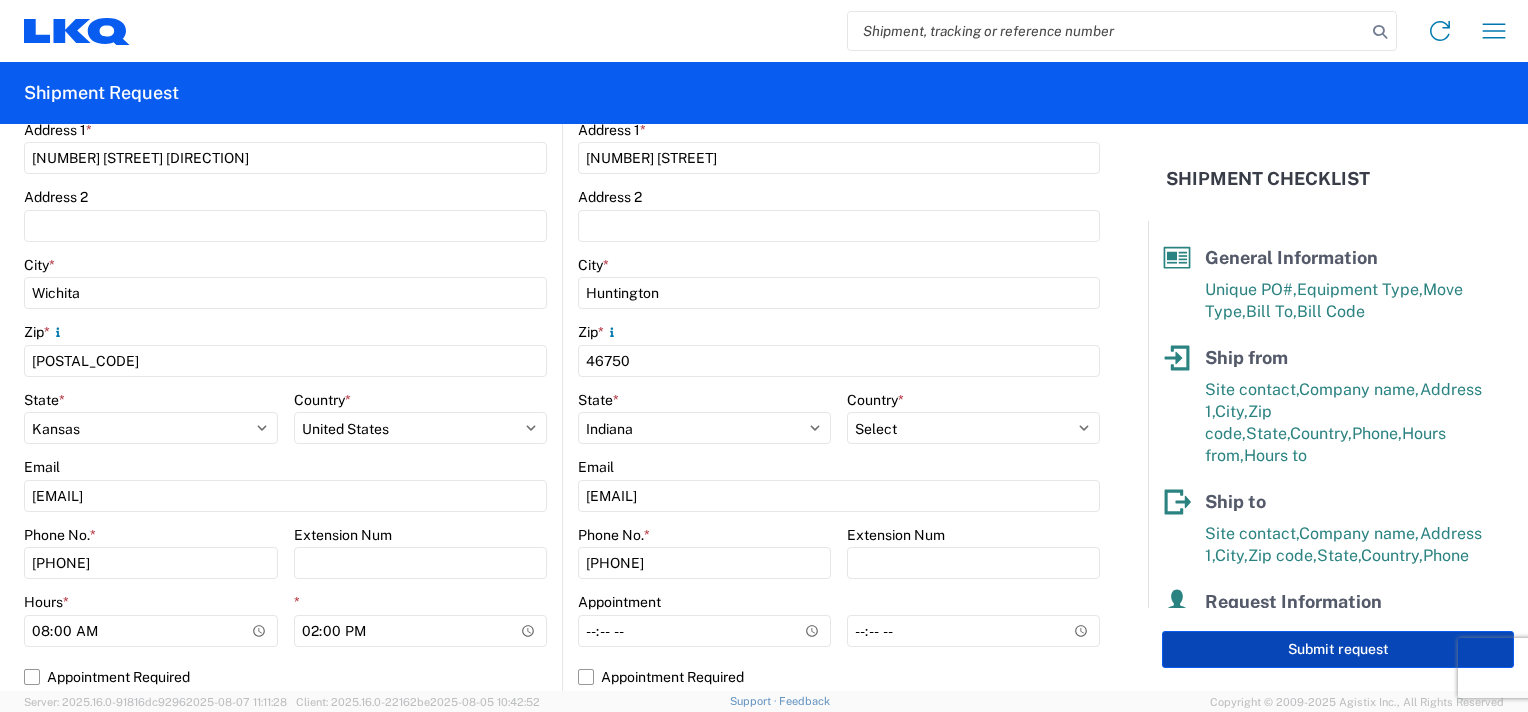 click on "Submit request" 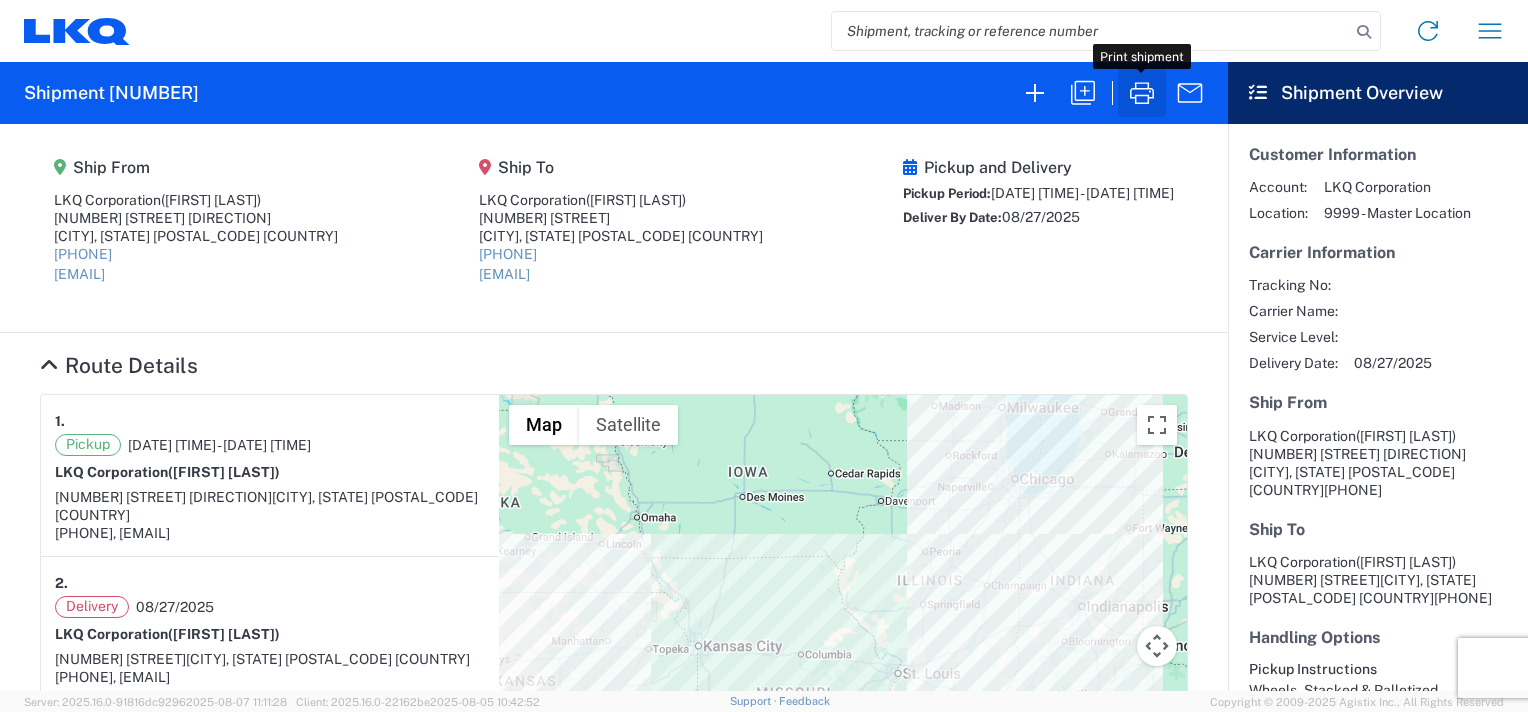 click 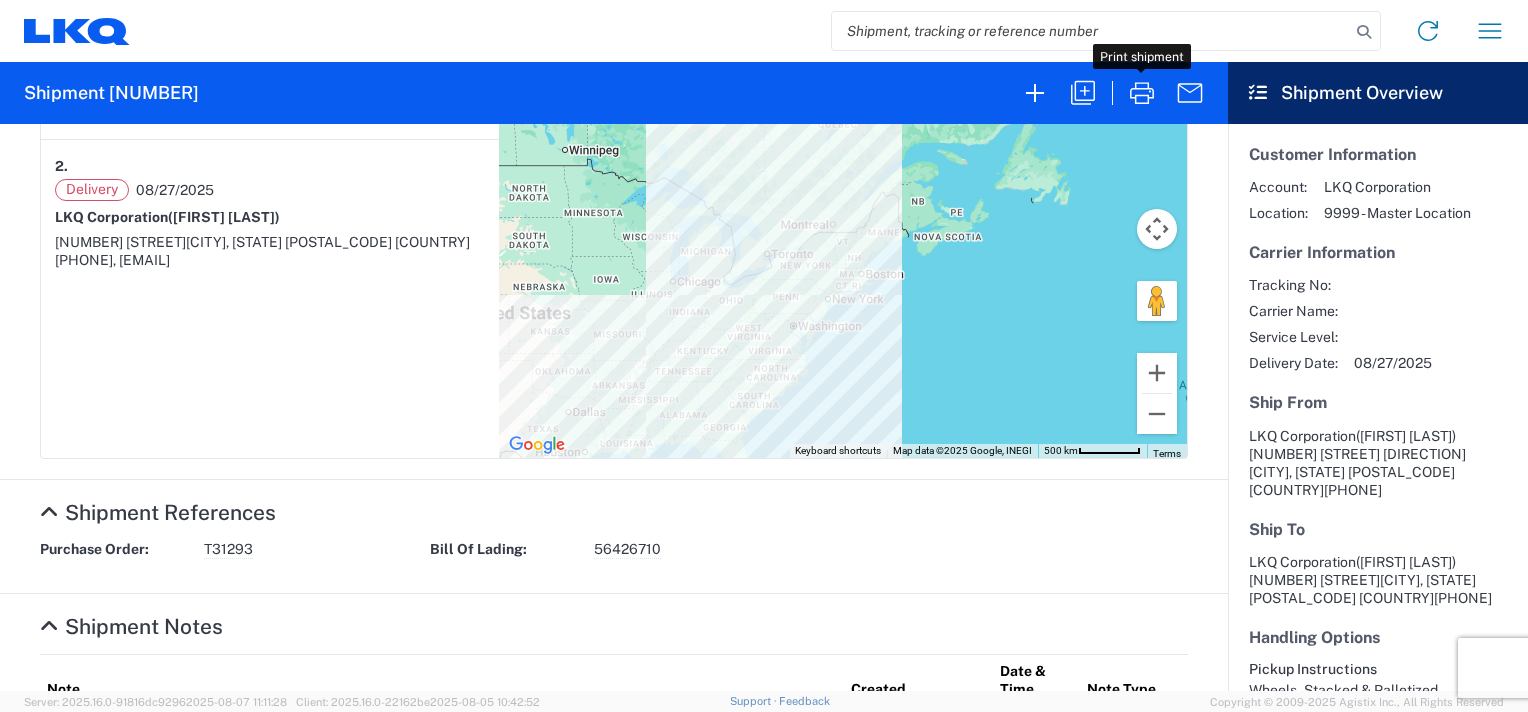scroll, scrollTop: 0, scrollLeft: 0, axis: both 